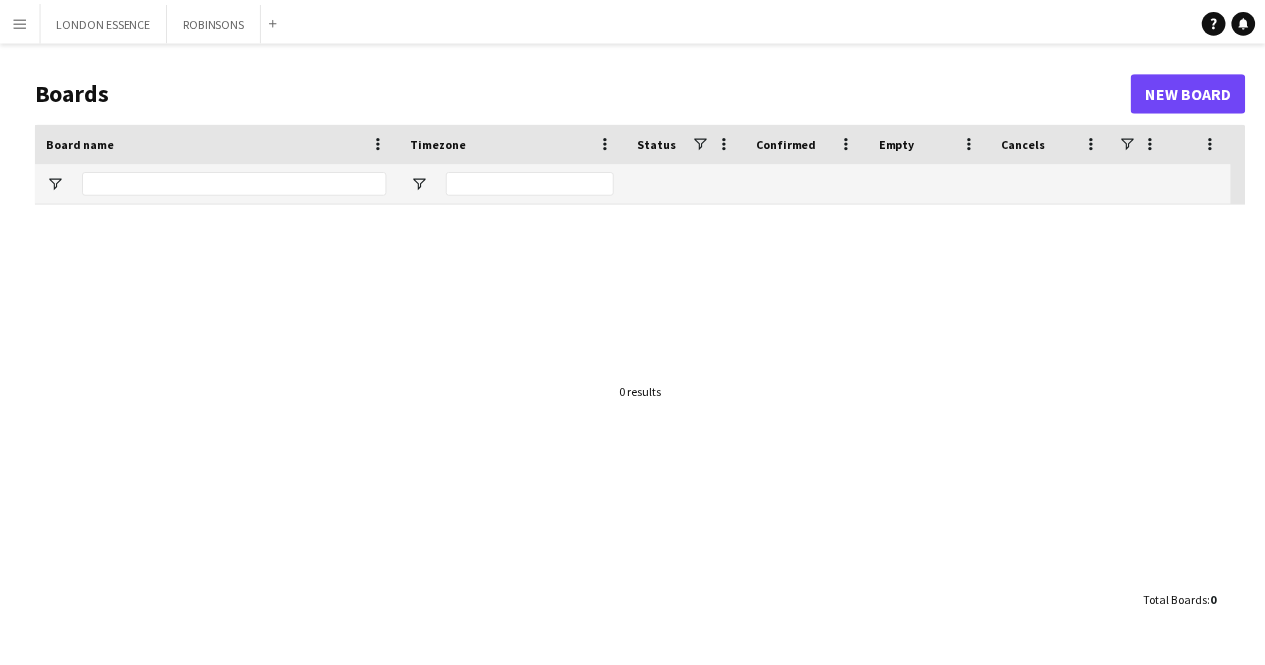 scroll, scrollTop: 0, scrollLeft: 0, axis: both 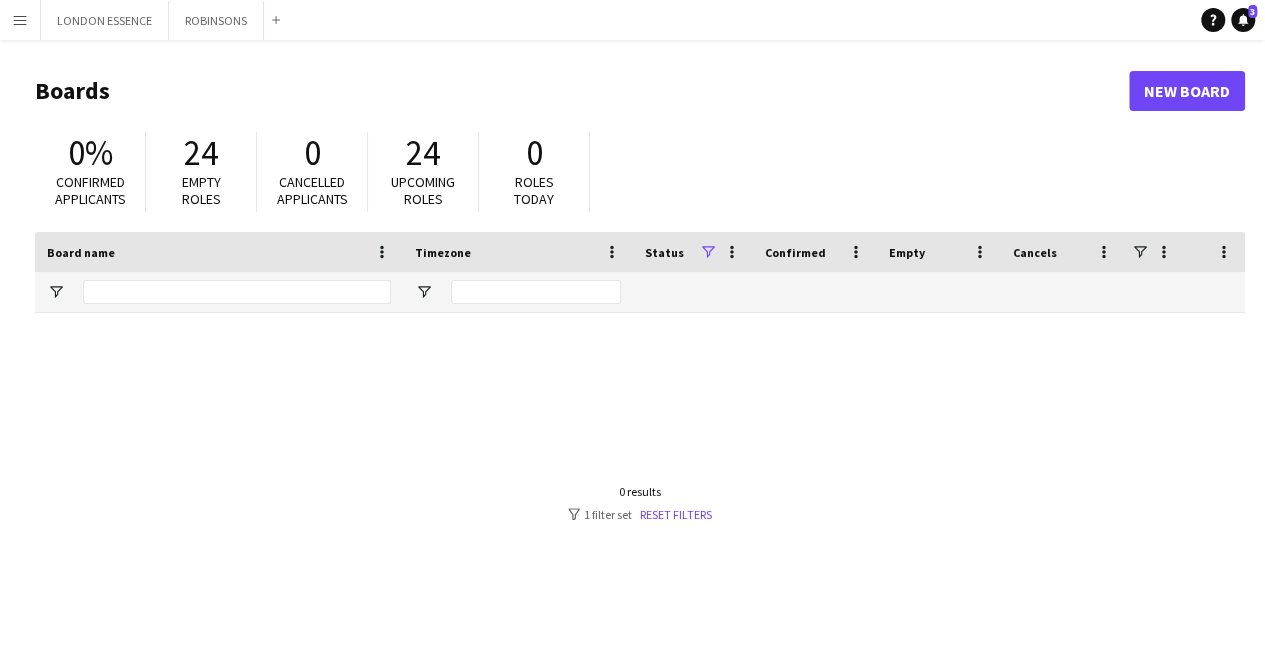 click on "Menu" at bounding box center (20, 20) 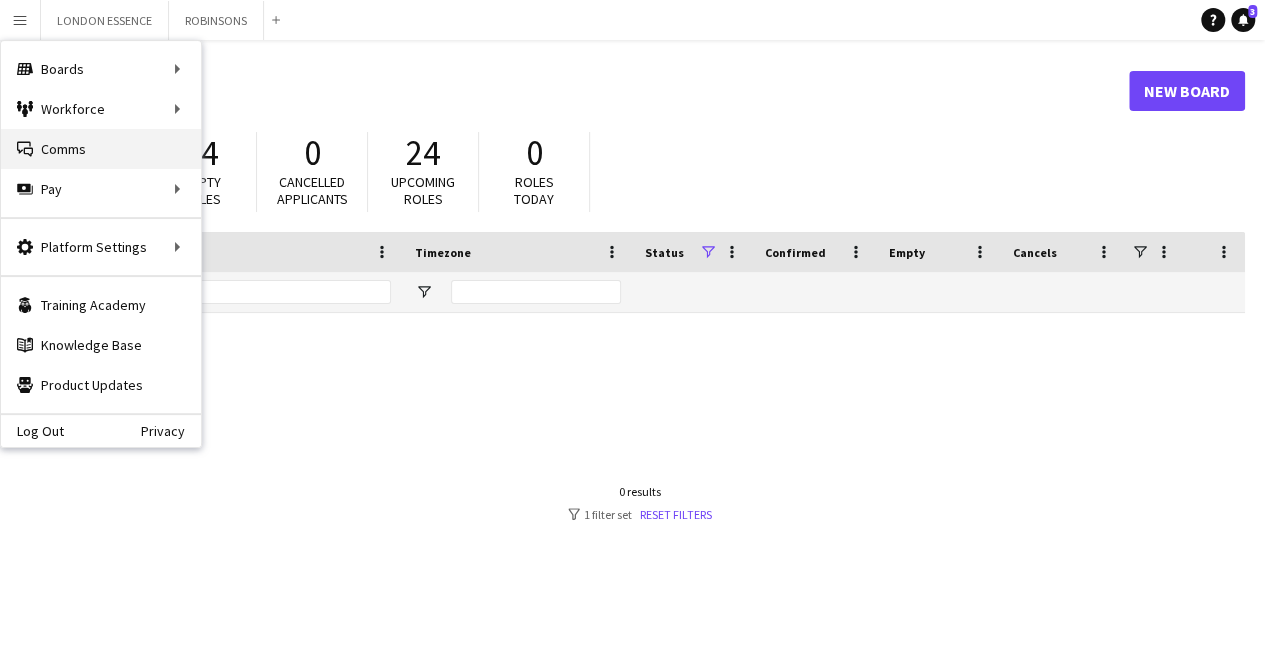 click on "Comms
Comms" at bounding box center [101, 149] 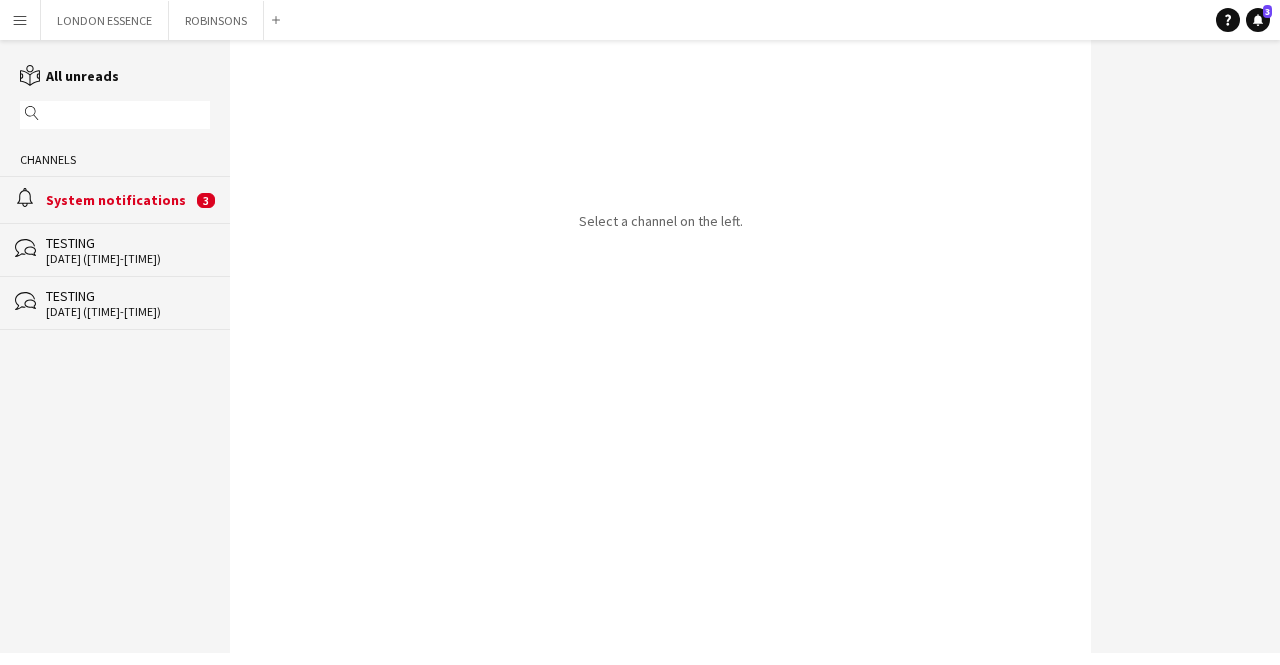 click on "Menu" at bounding box center (20, 20) 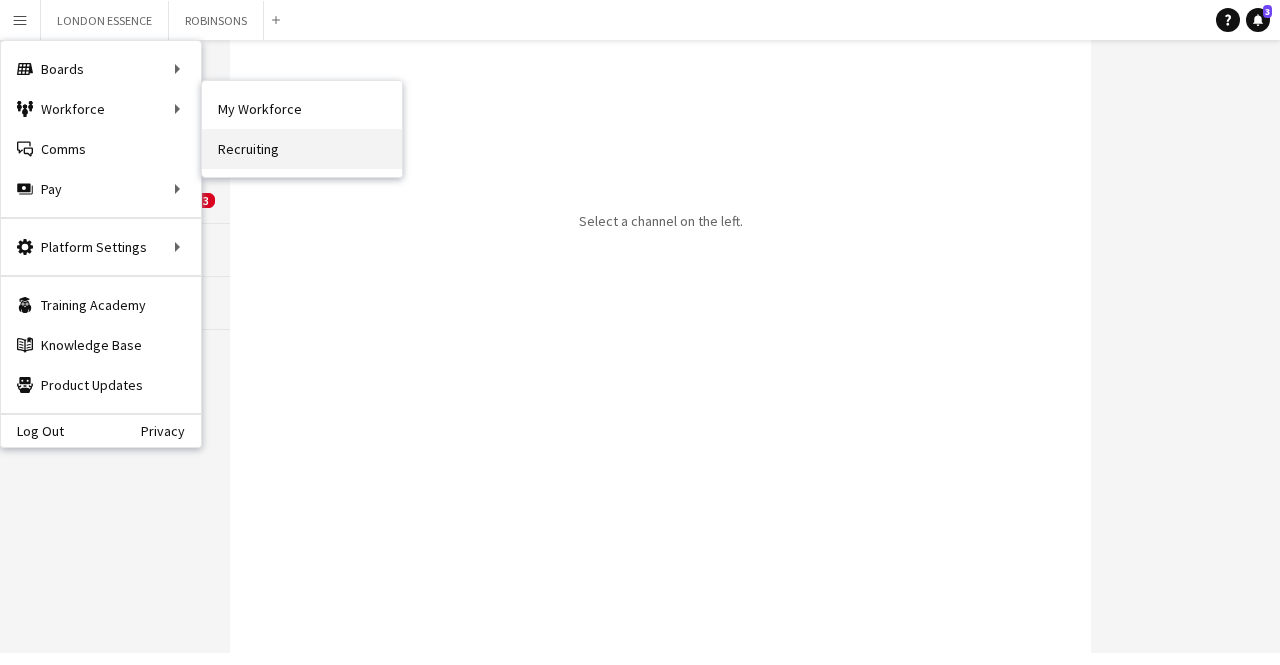 click on "Recruiting" at bounding box center (302, 149) 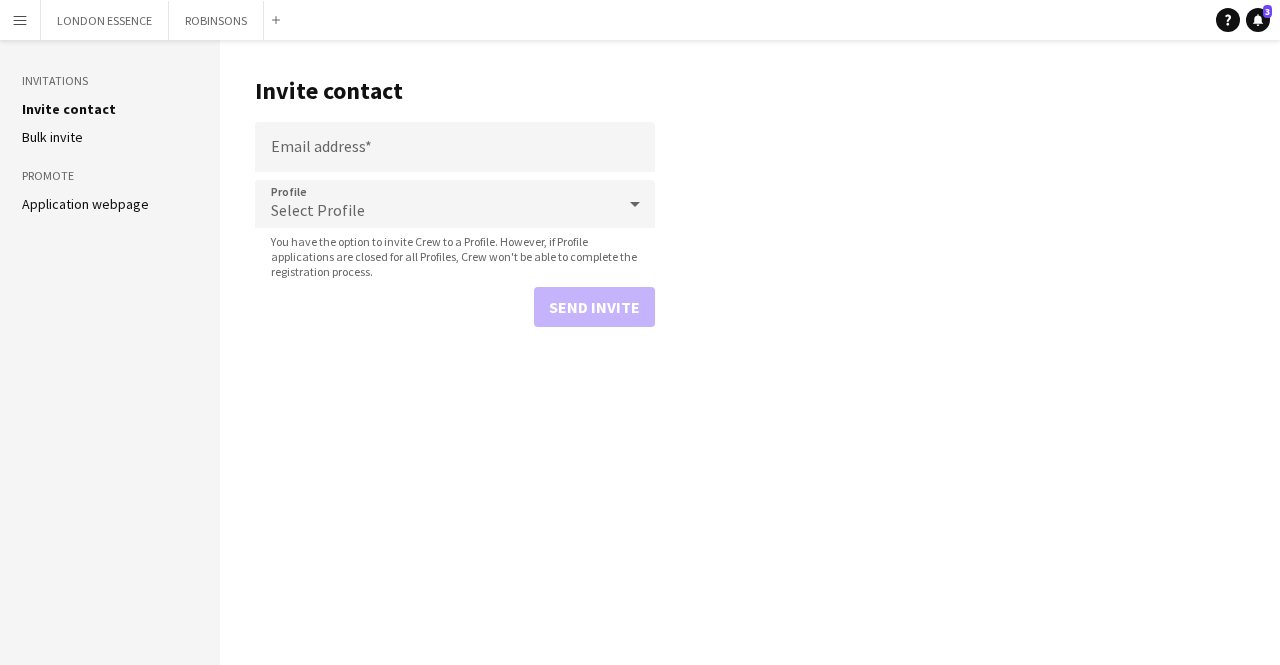 click on "Menu" at bounding box center (20, 20) 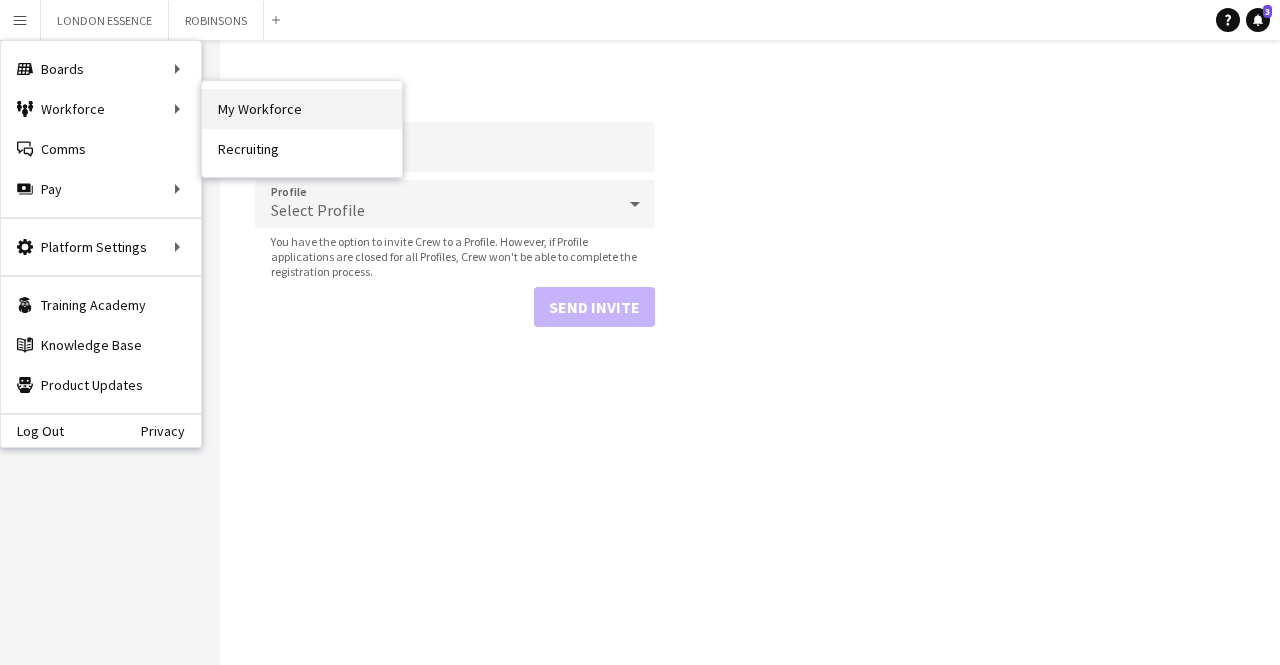 click on "My Workforce" at bounding box center [302, 109] 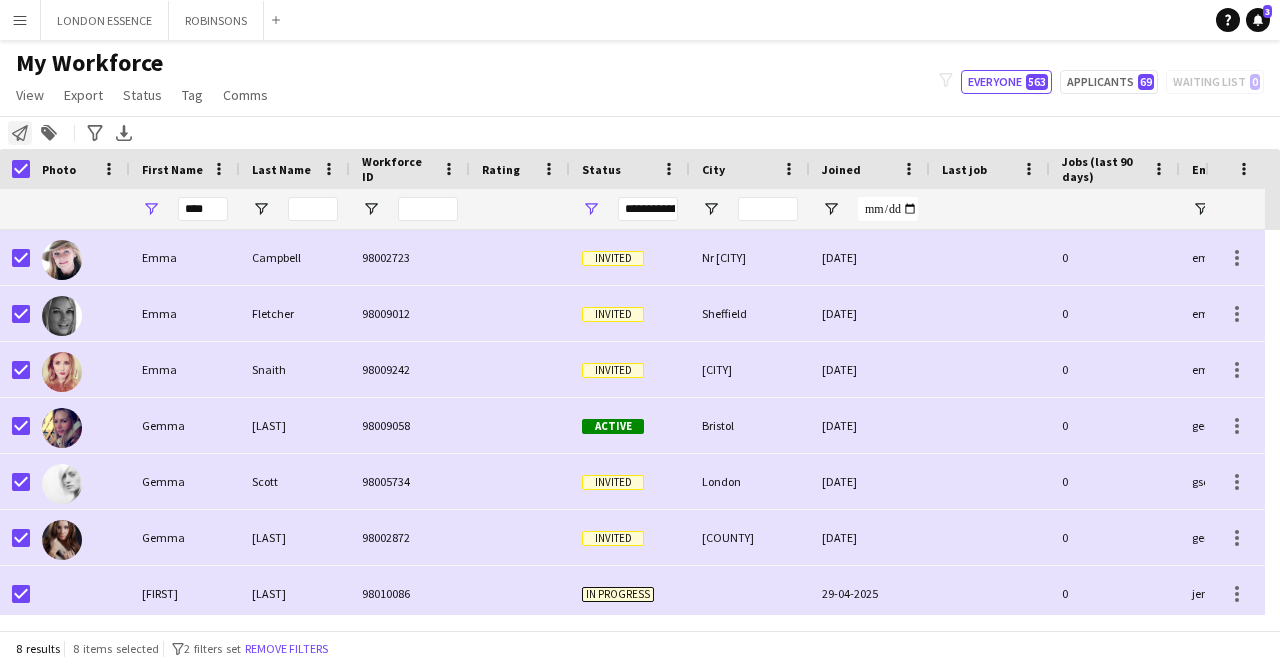 click on "Notify workforce" 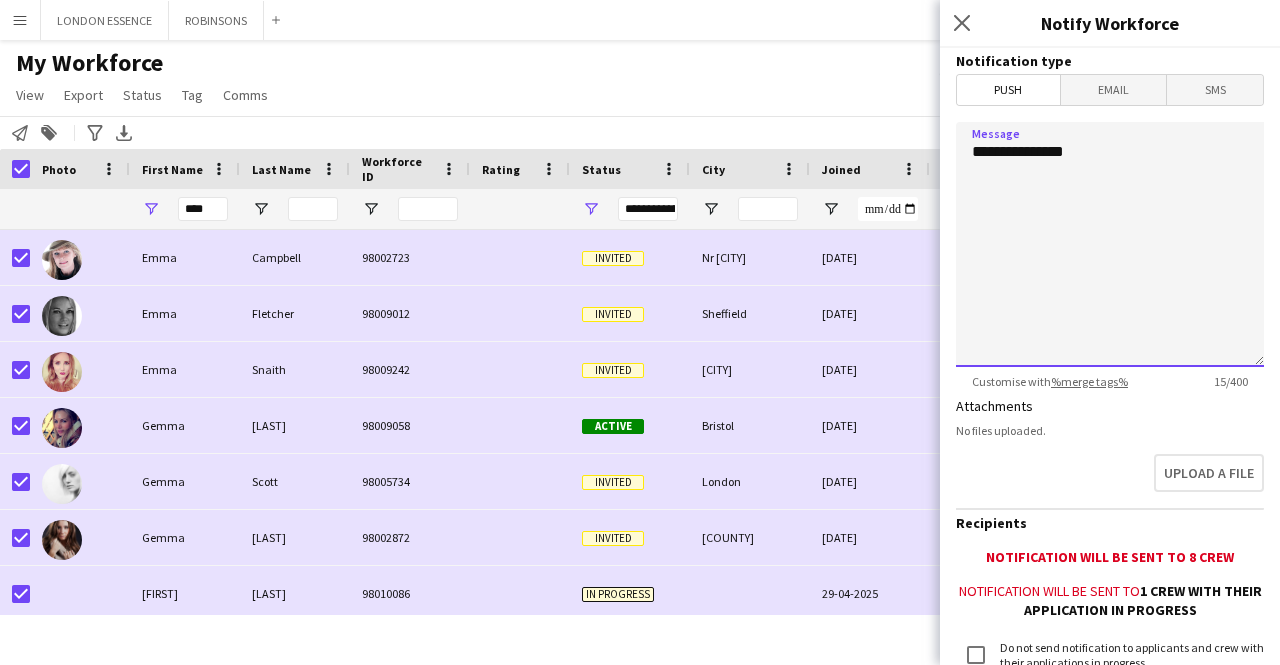 click on "**********" at bounding box center (1110, 244) 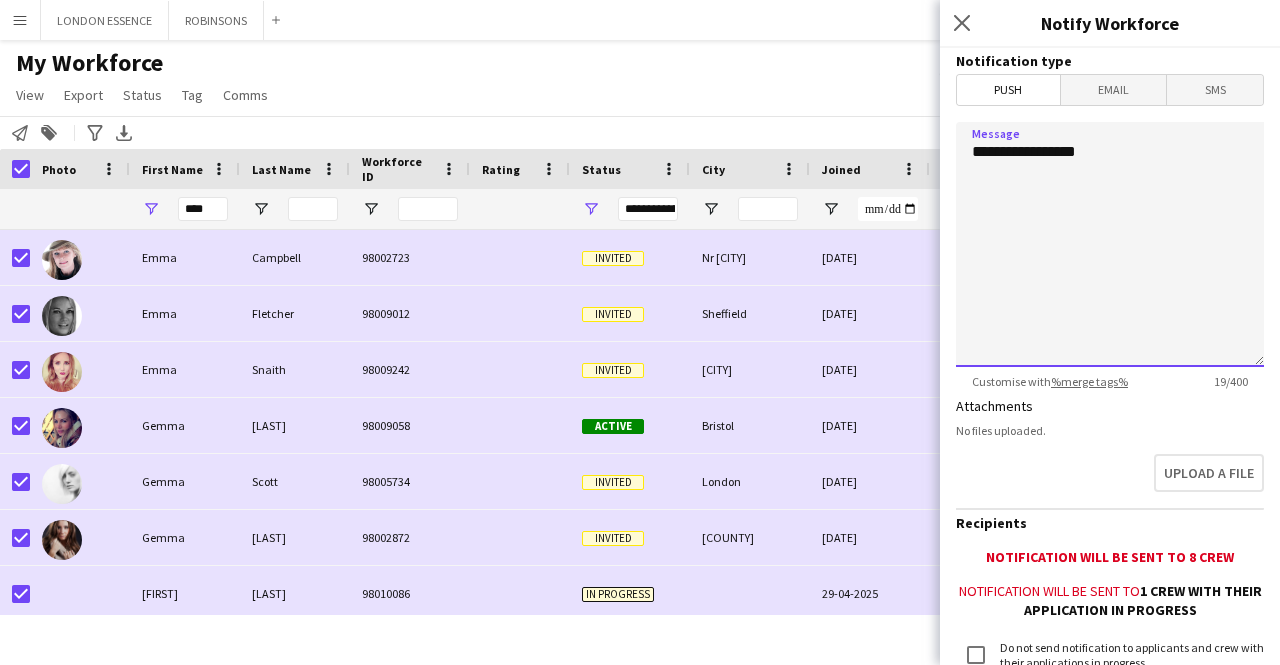 paste on "**********" 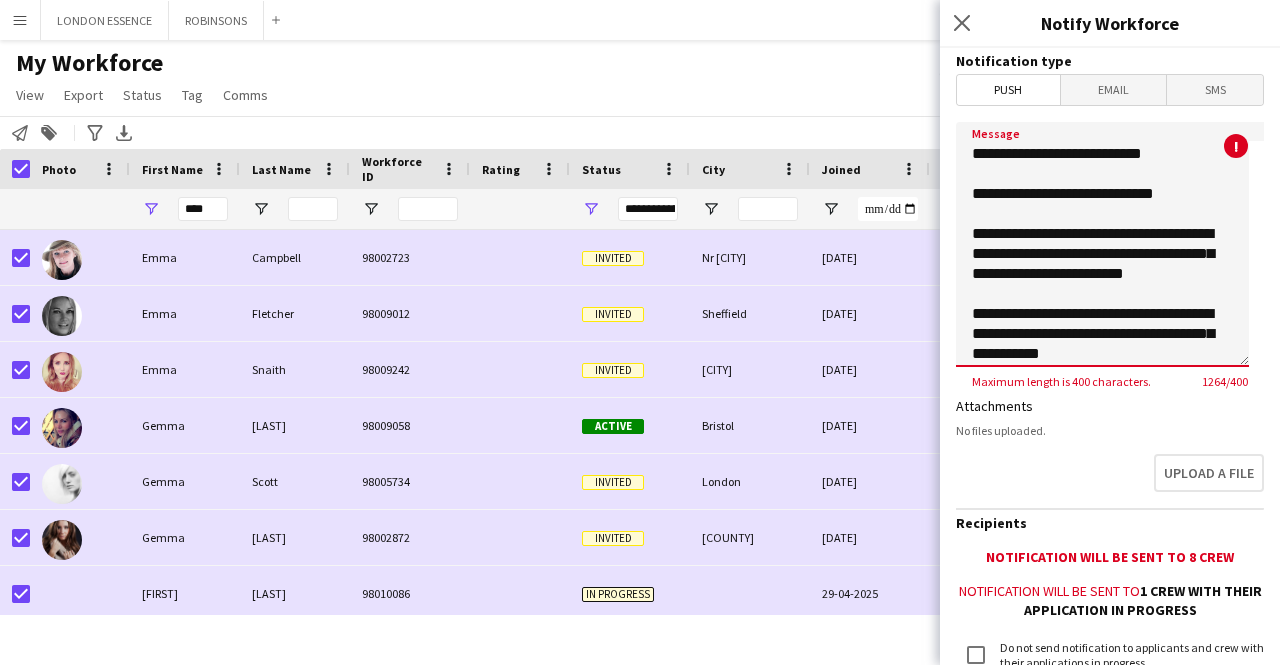 scroll, scrollTop: 0, scrollLeft: 0, axis: both 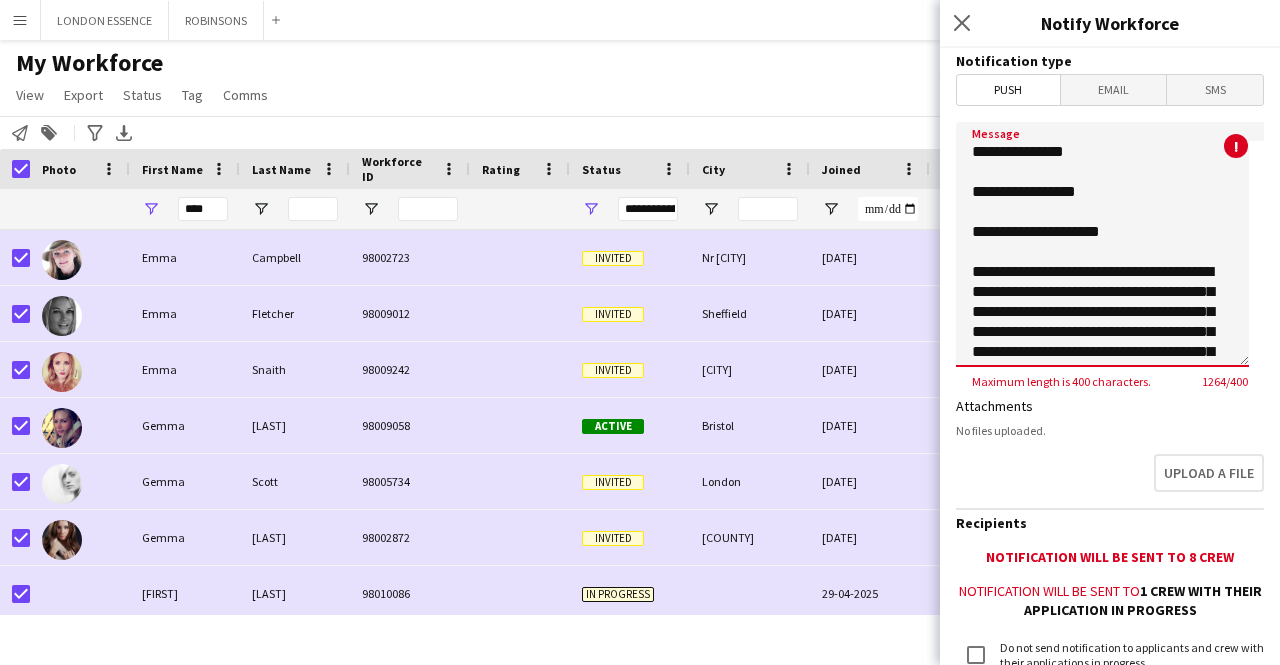 drag, startPoint x: 1132, startPoint y: 233, endPoint x: 951, endPoint y: 195, distance: 184.94594 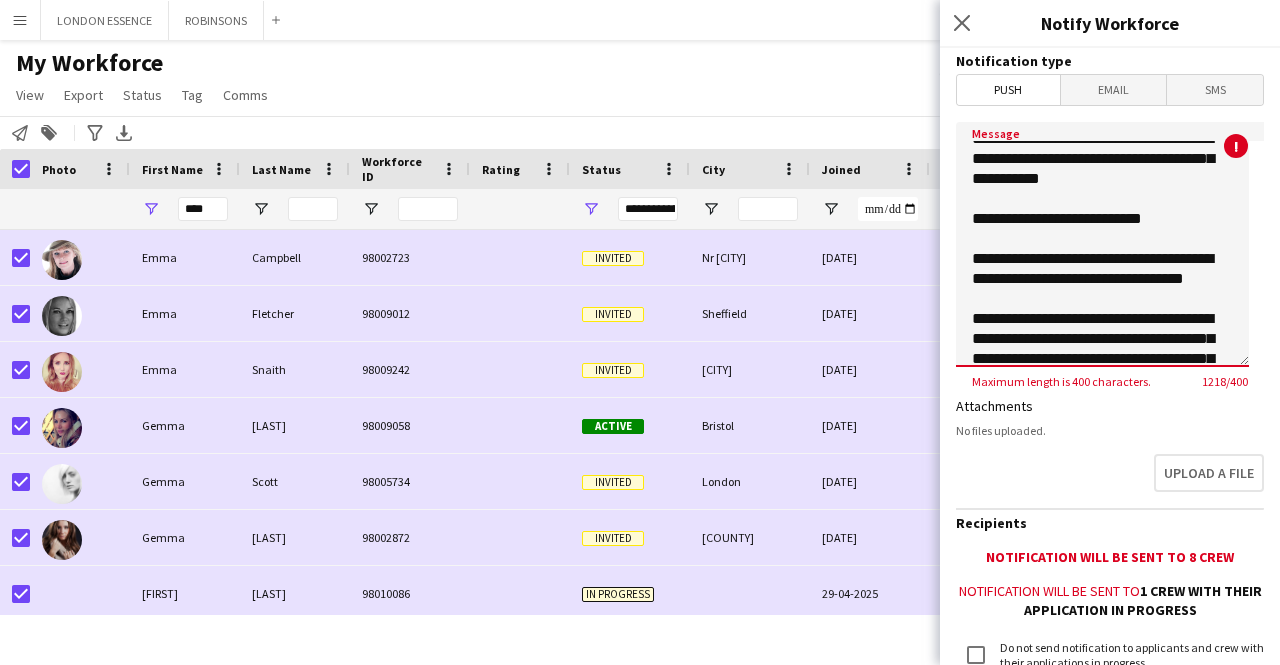 scroll, scrollTop: 864, scrollLeft: 0, axis: vertical 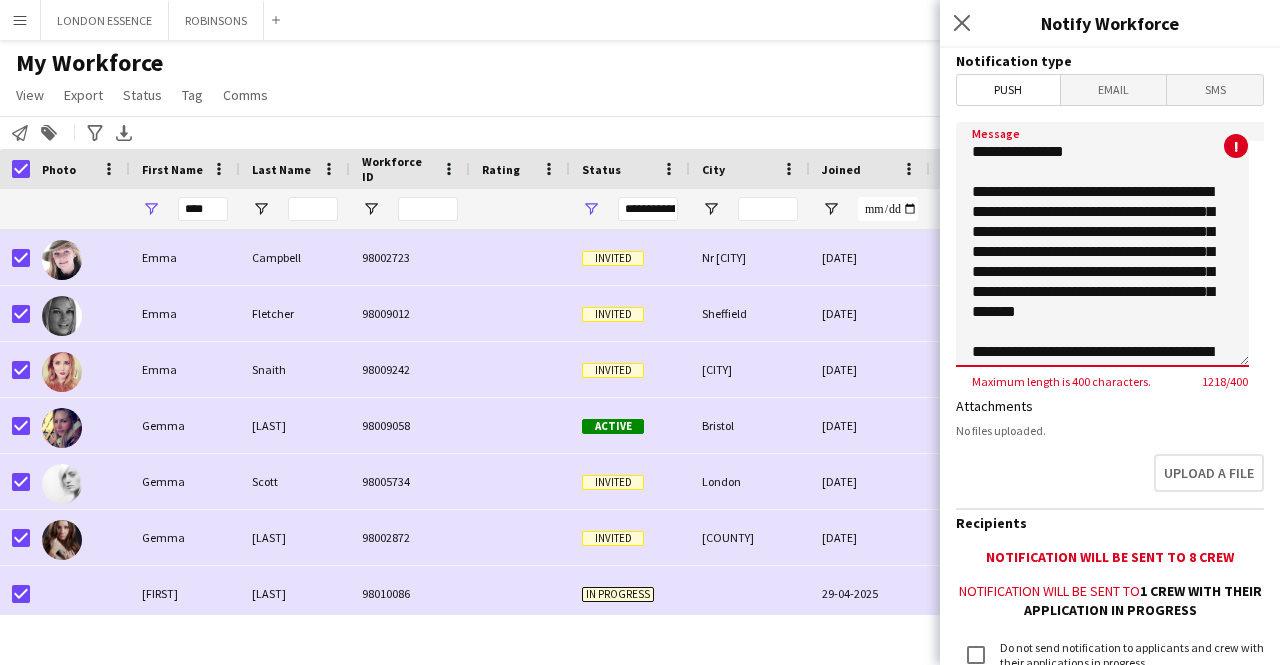 drag, startPoint x: 1120, startPoint y: 213, endPoint x: 950, endPoint y: 139, distance: 185.40765 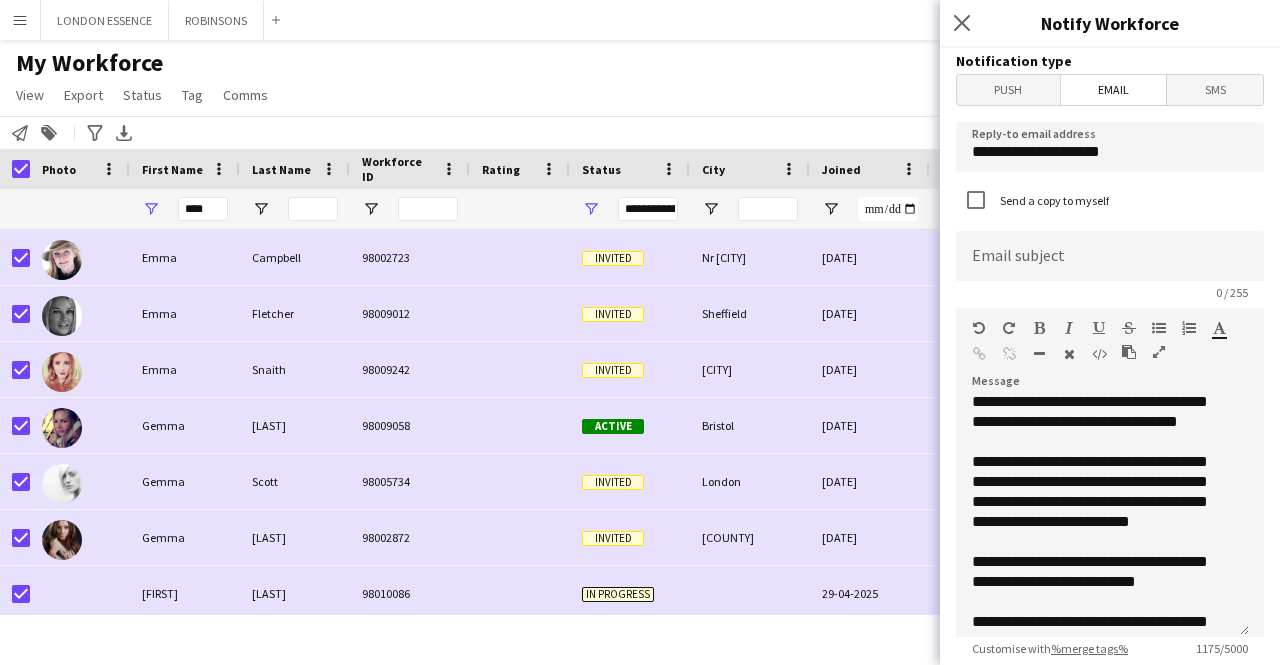 scroll, scrollTop: 856, scrollLeft: 0, axis: vertical 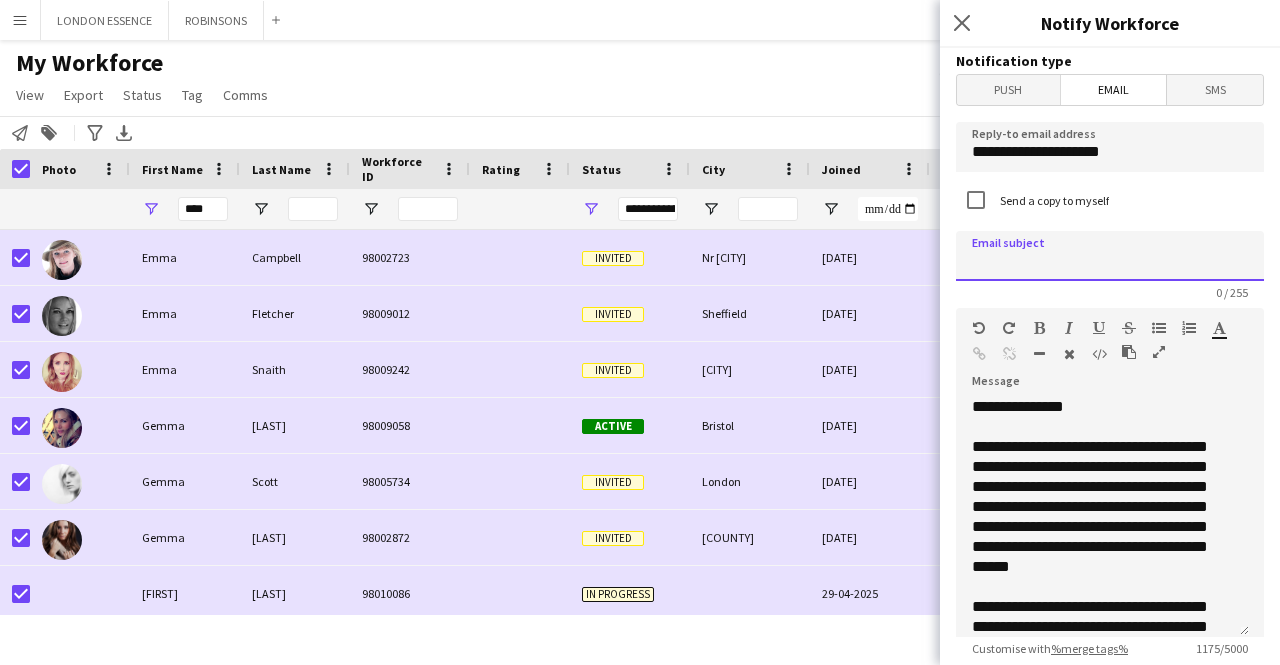 click 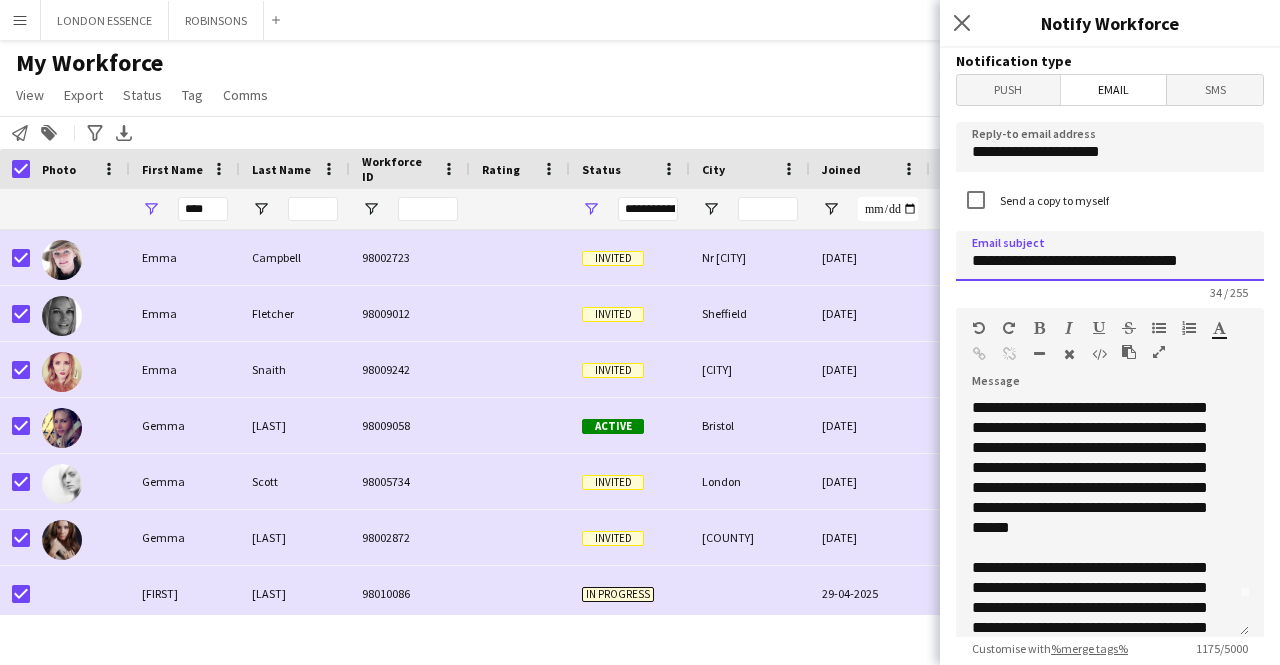 scroll, scrollTop: 0, scrollLeft: 0, axis: both 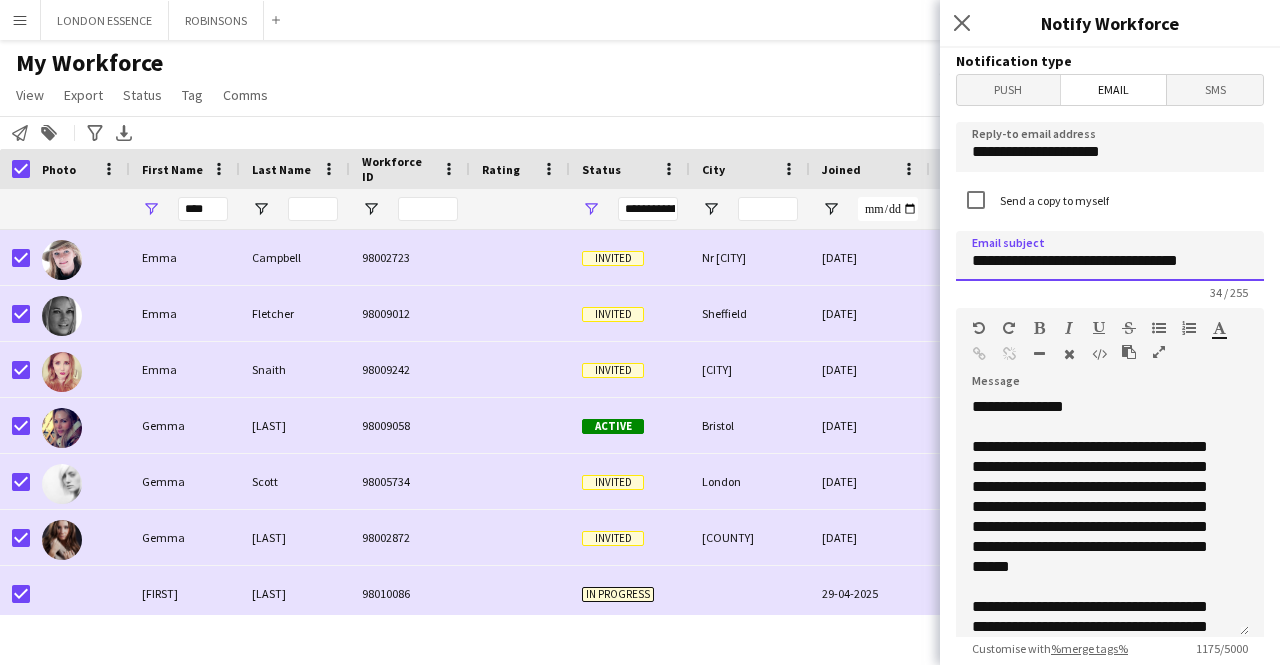 type on "**********" 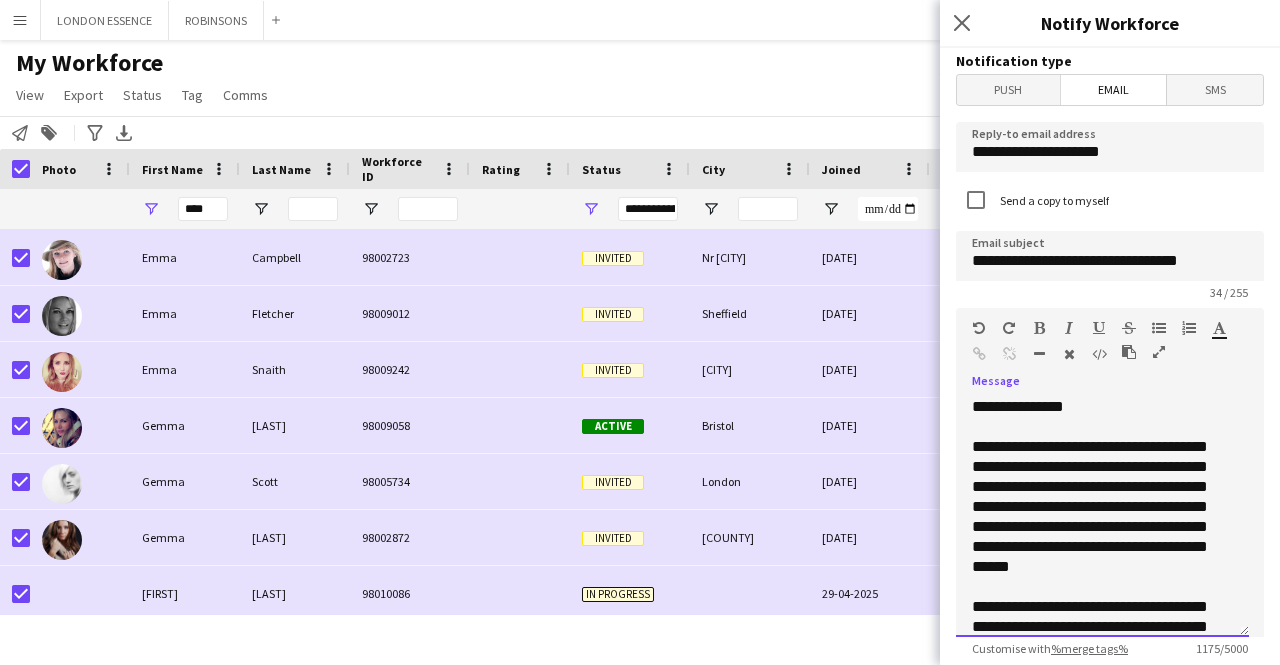 click on "**********" 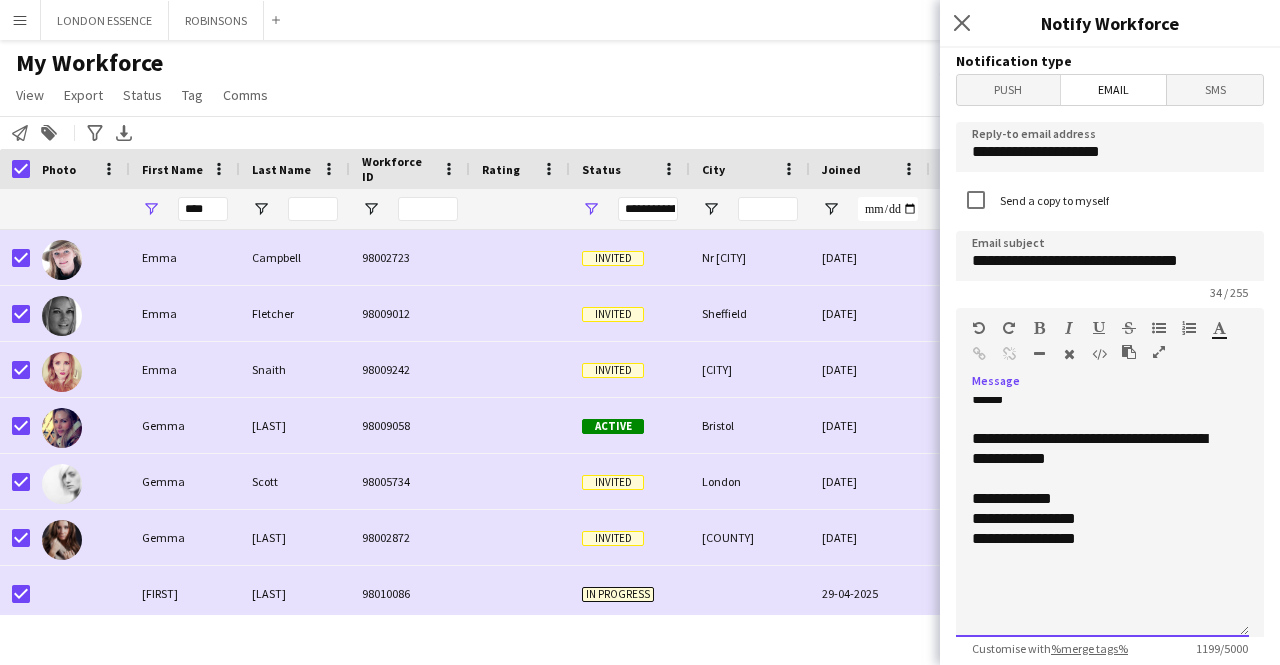scroll, scrollTop: 896, scrollLeft: 0, axis: vertical 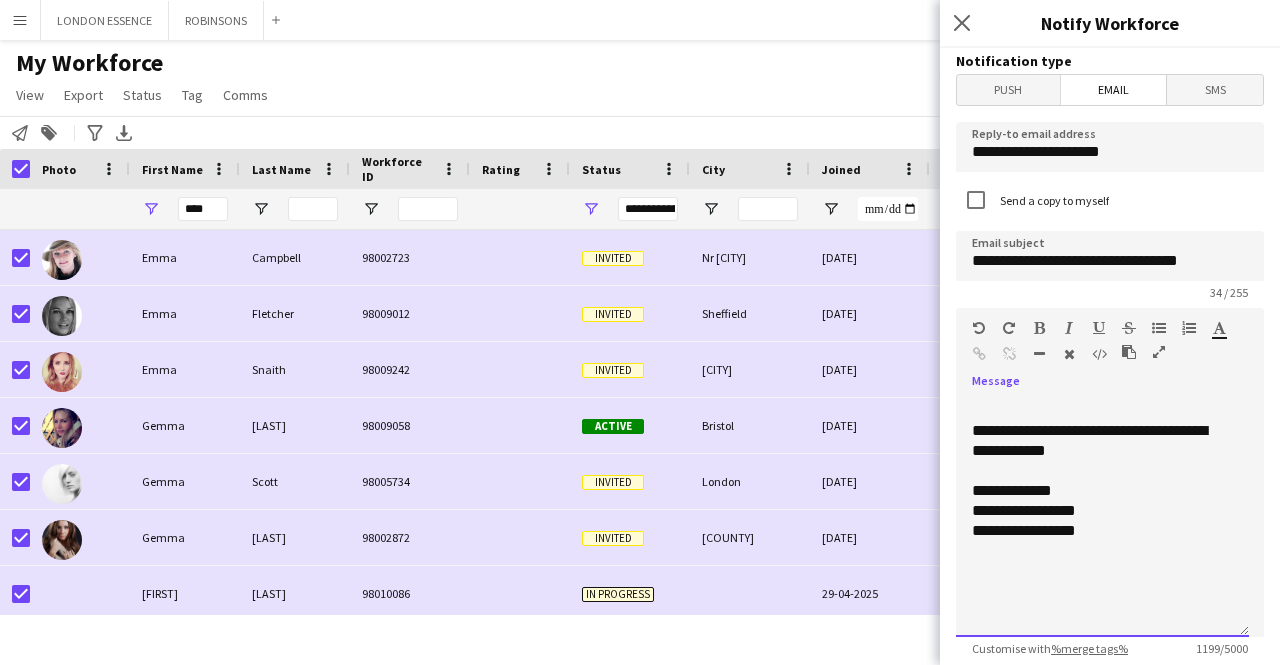 click on "**********" 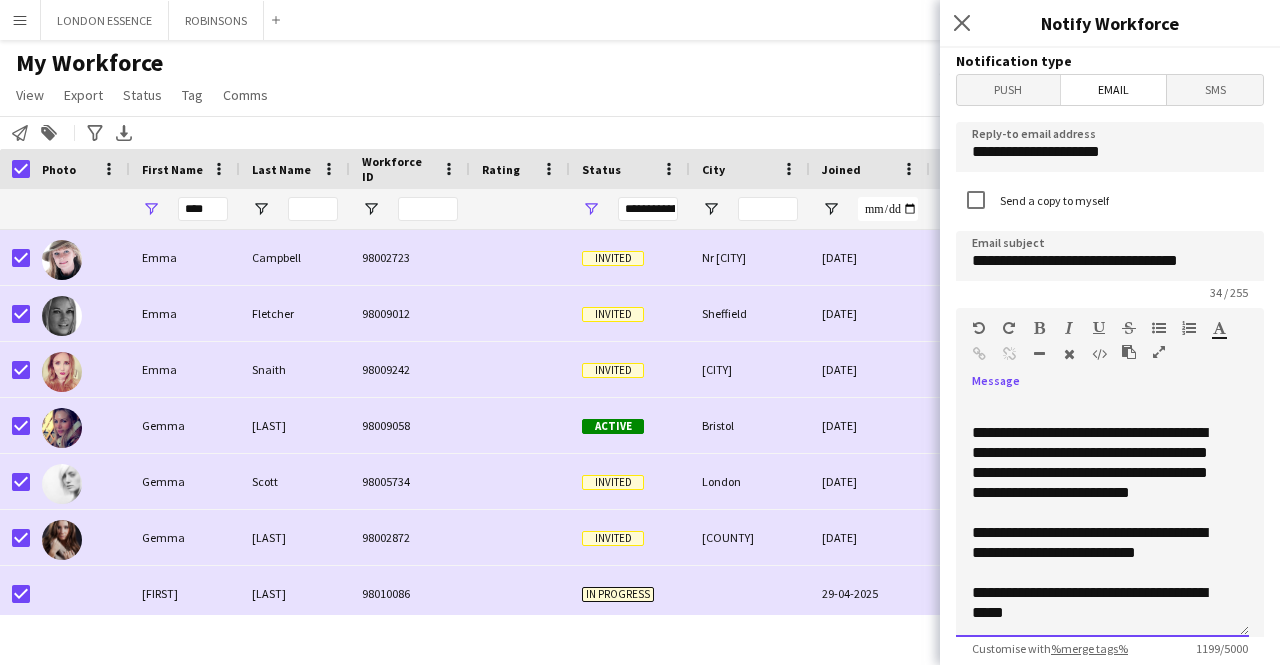 scroll, scrollTop: 896, scrollLeft: 0, axis: vertical 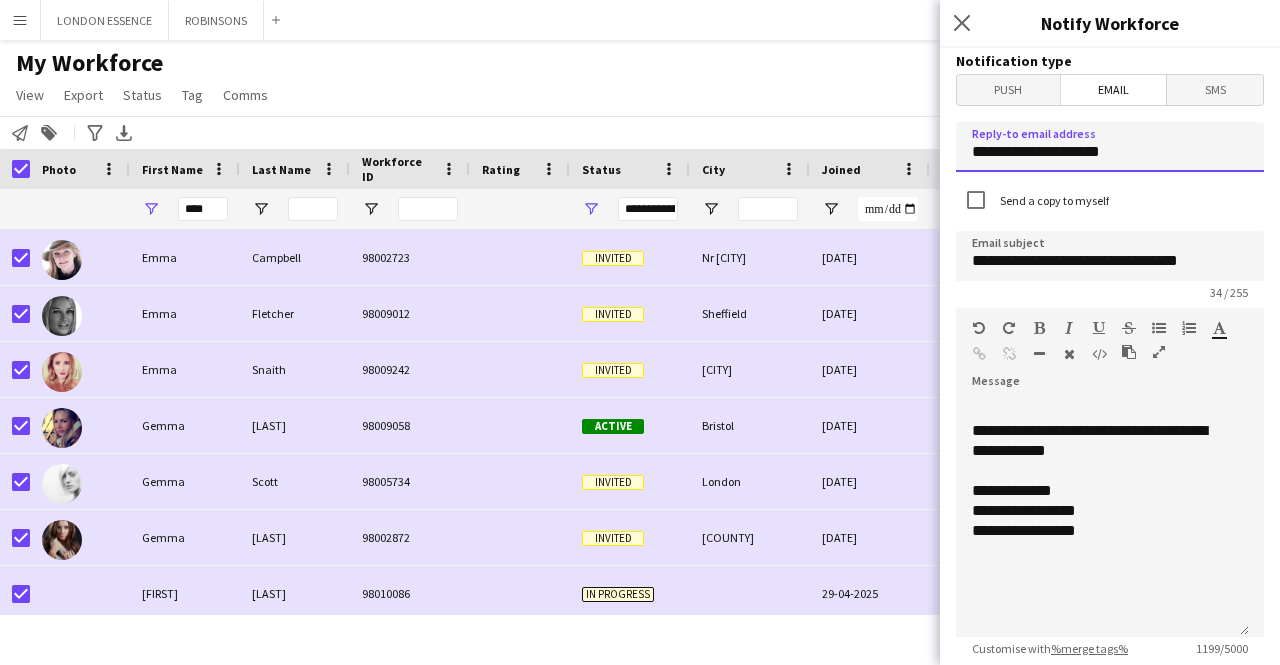 drag, startPoint x: 1119, startPoint y: 155, endPoint x: 944, endPoint y: 150, distance: 175.07141 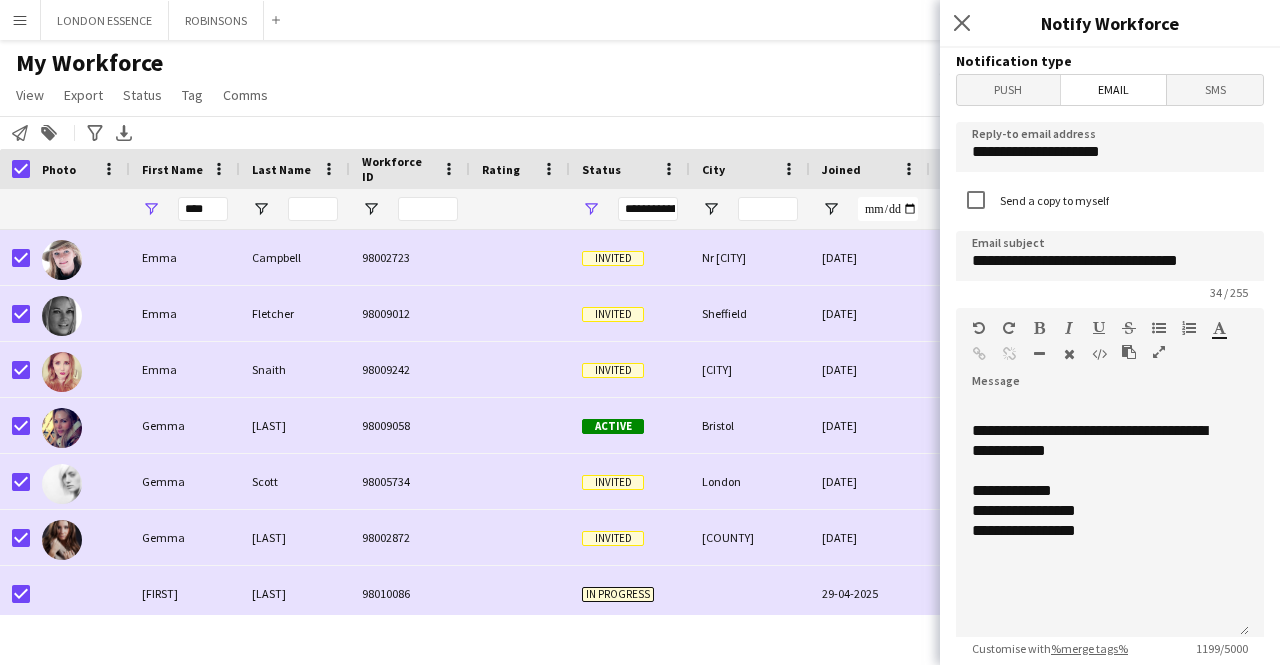 click on "Send a copy to myself" 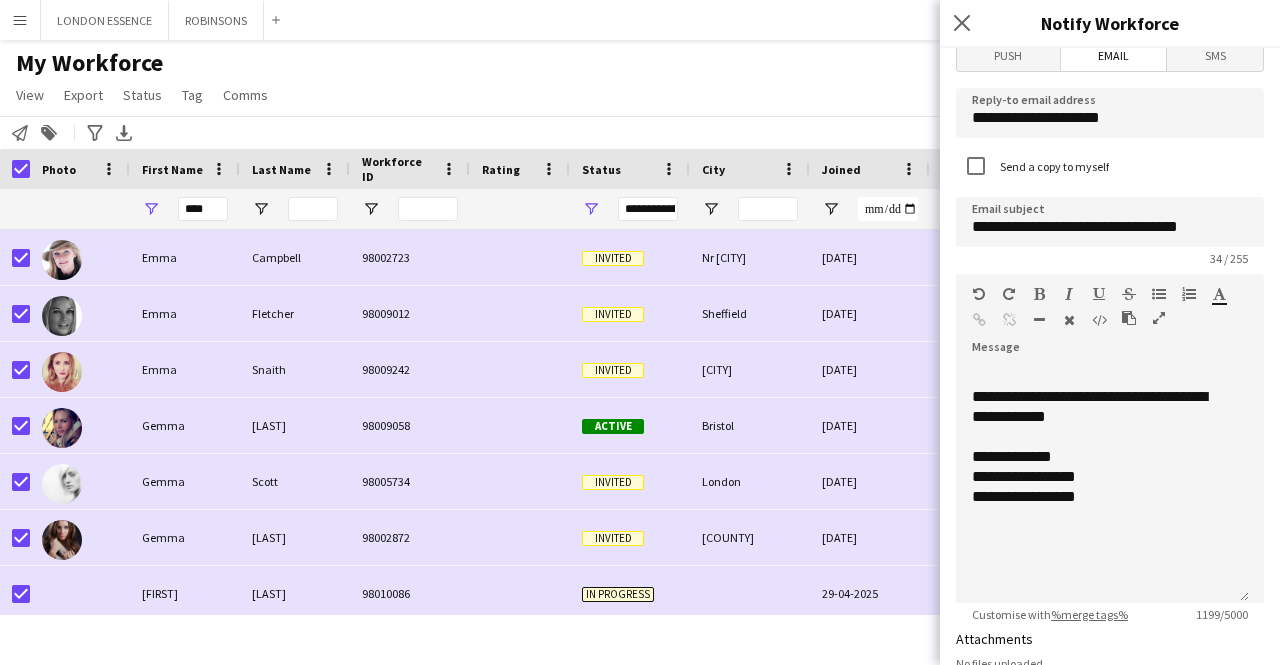 scroll, scrollTop: 32, scrollLeft: 0, axis: vertical 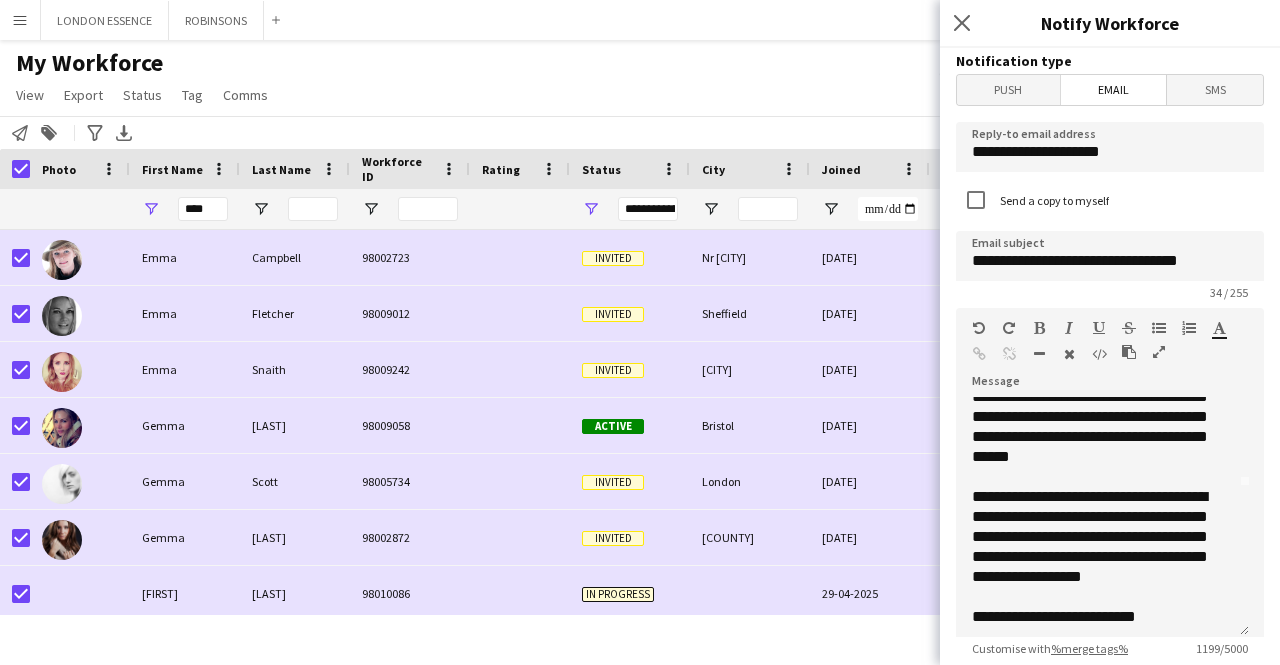 click on "Close pop-in" 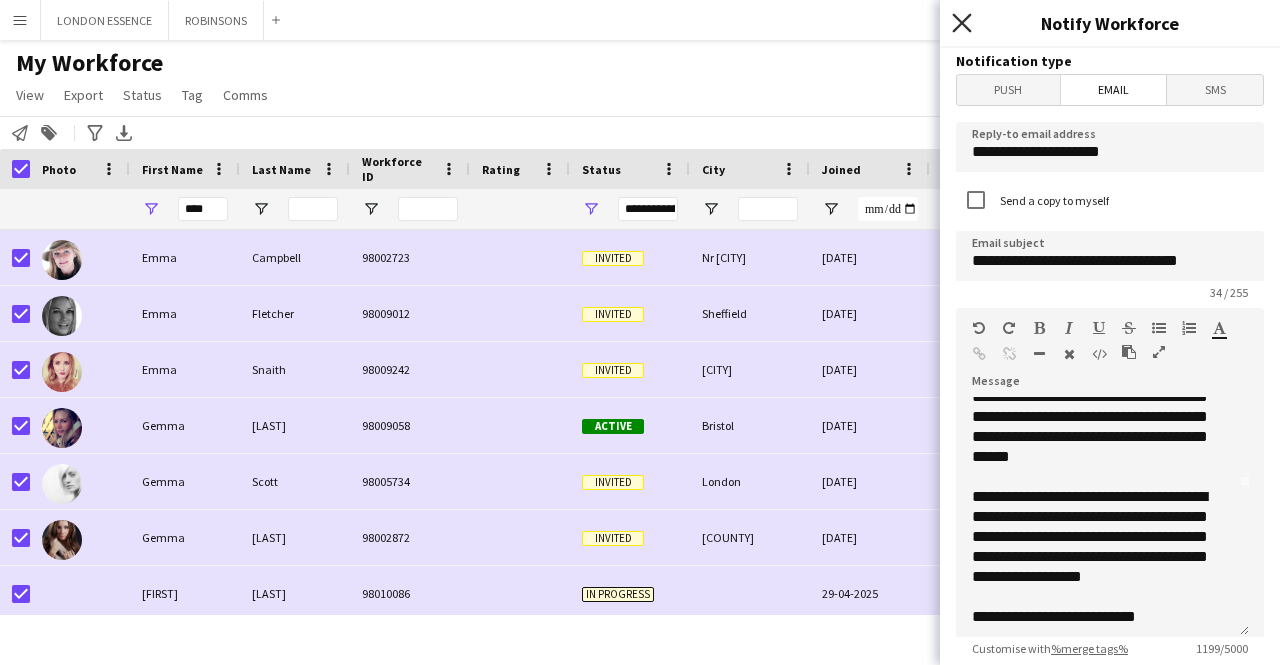 click 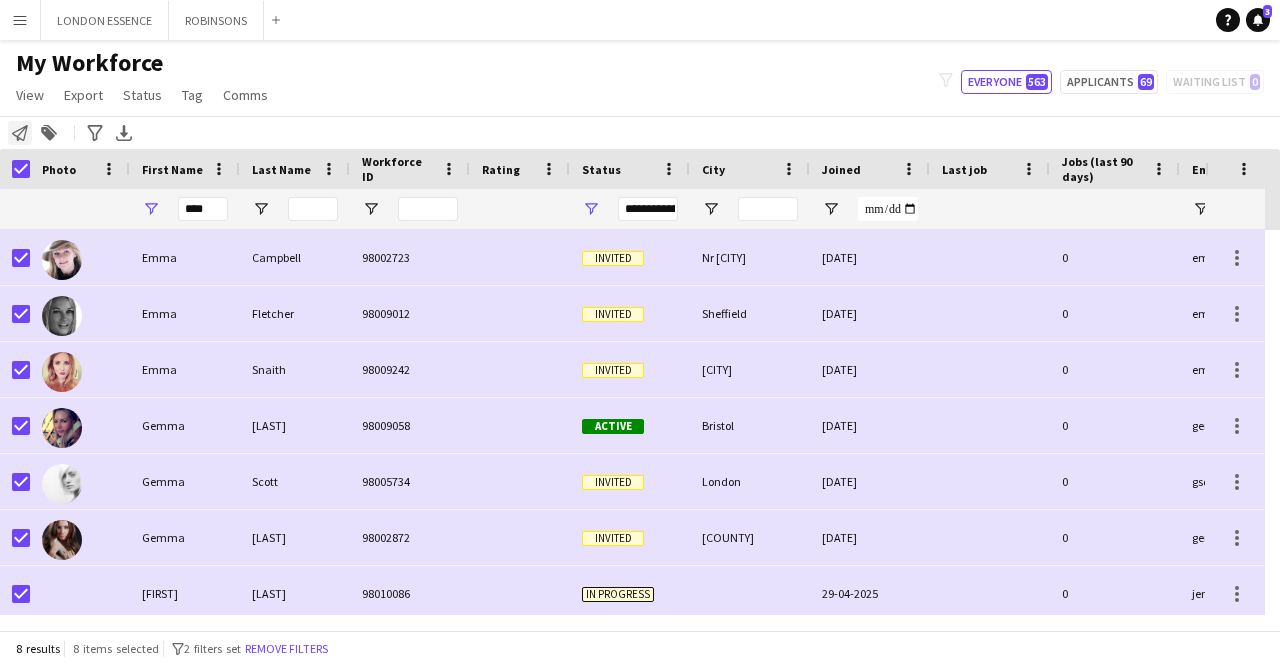click 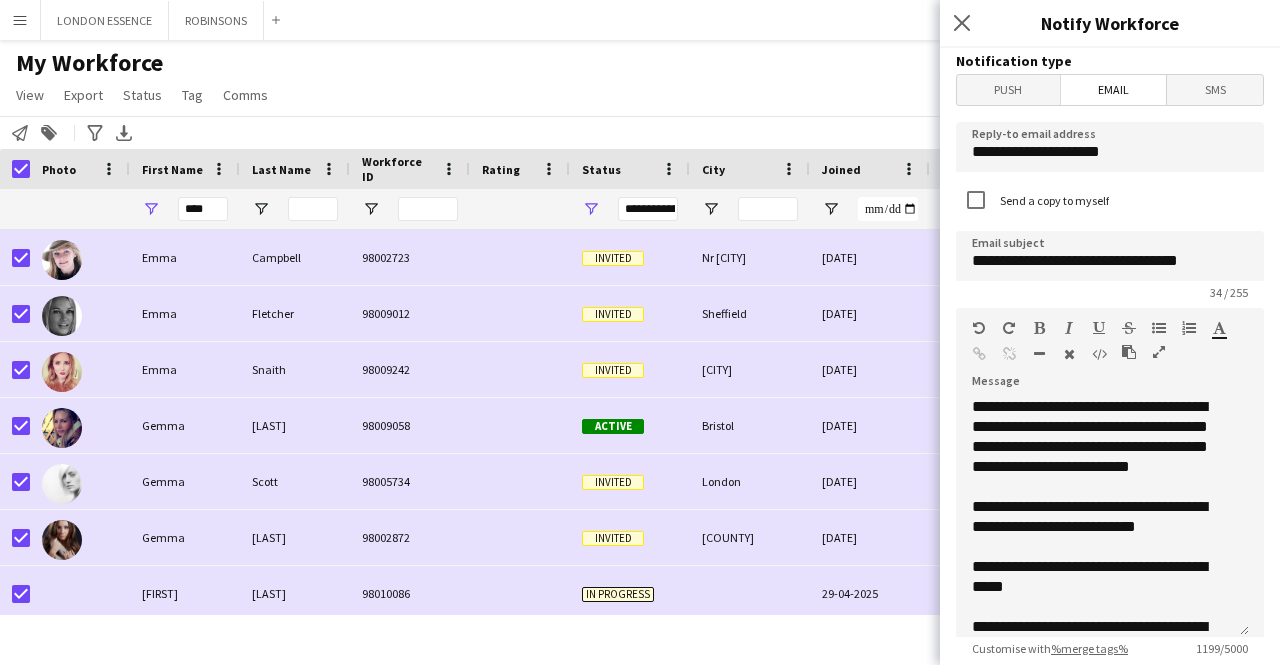scroll, scrollTop: 896, scrollLeft: 0, axis: vertical 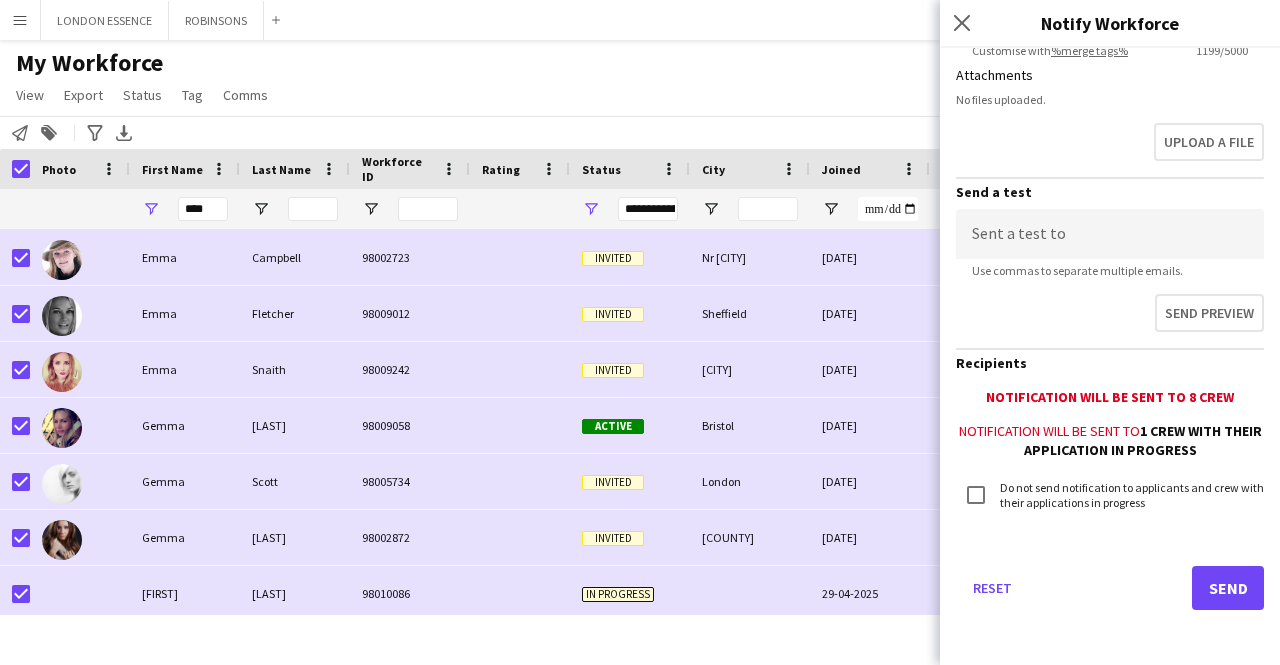 click on "Notification will be sent to 8 crew" 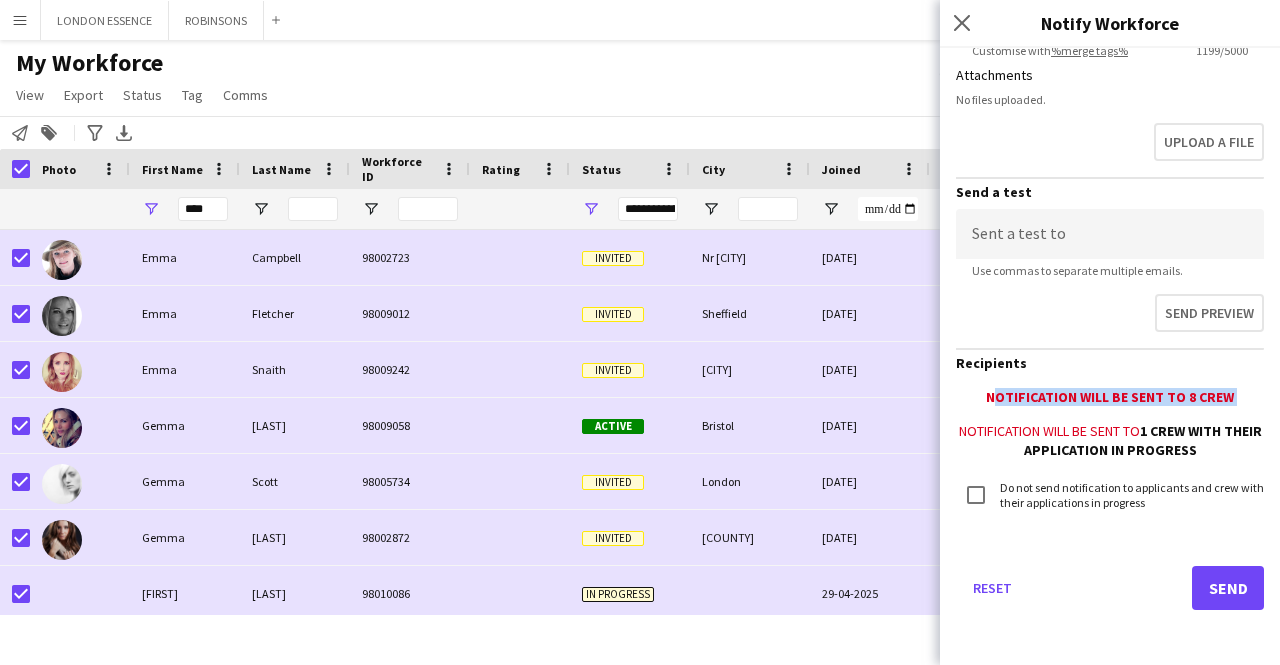 drag, startPoint x: 1192, startPoint y: 397, endPoint x: 1139, endPoint y: 394, distance: 53.08484 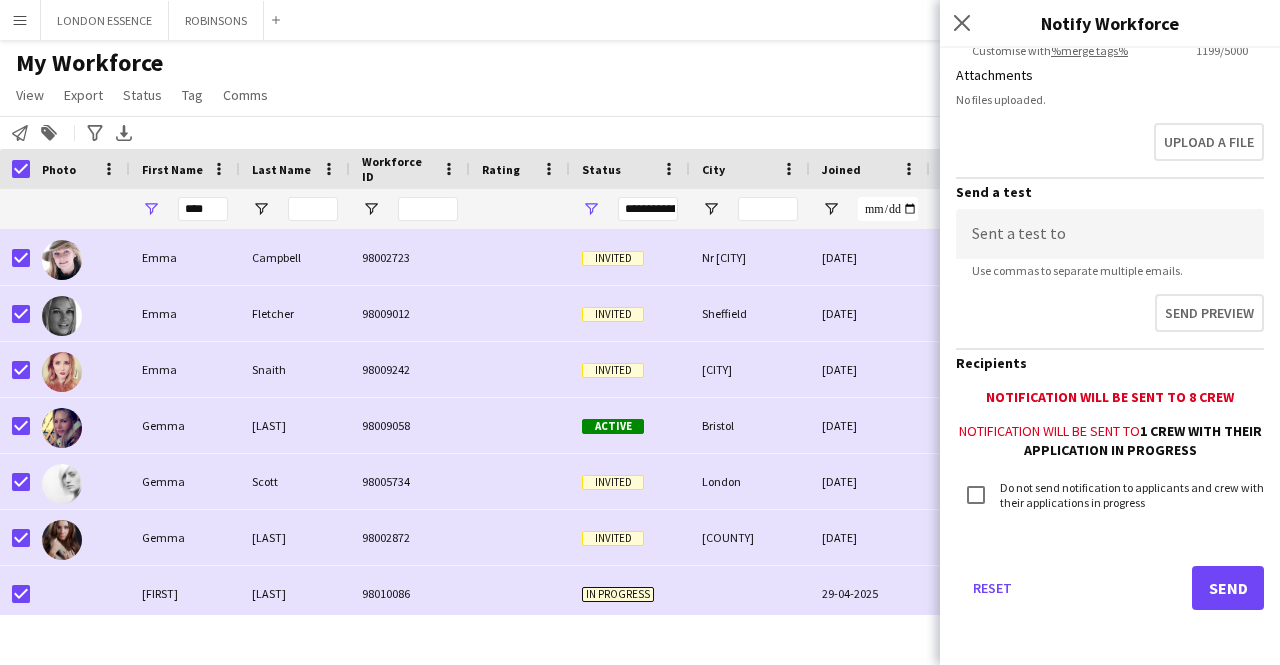 click on "Notification will be sent to  1 crew with their application in progress" 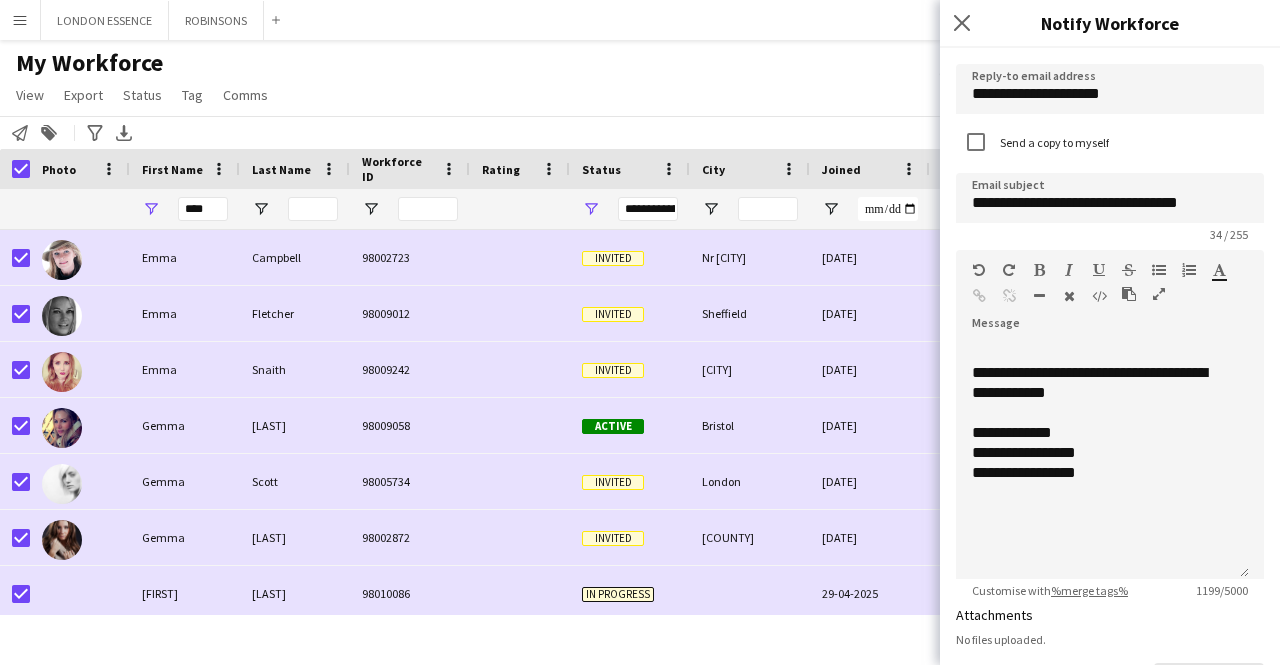 scroll, scrollTop: 0, scrollLeft: 0, axis: both 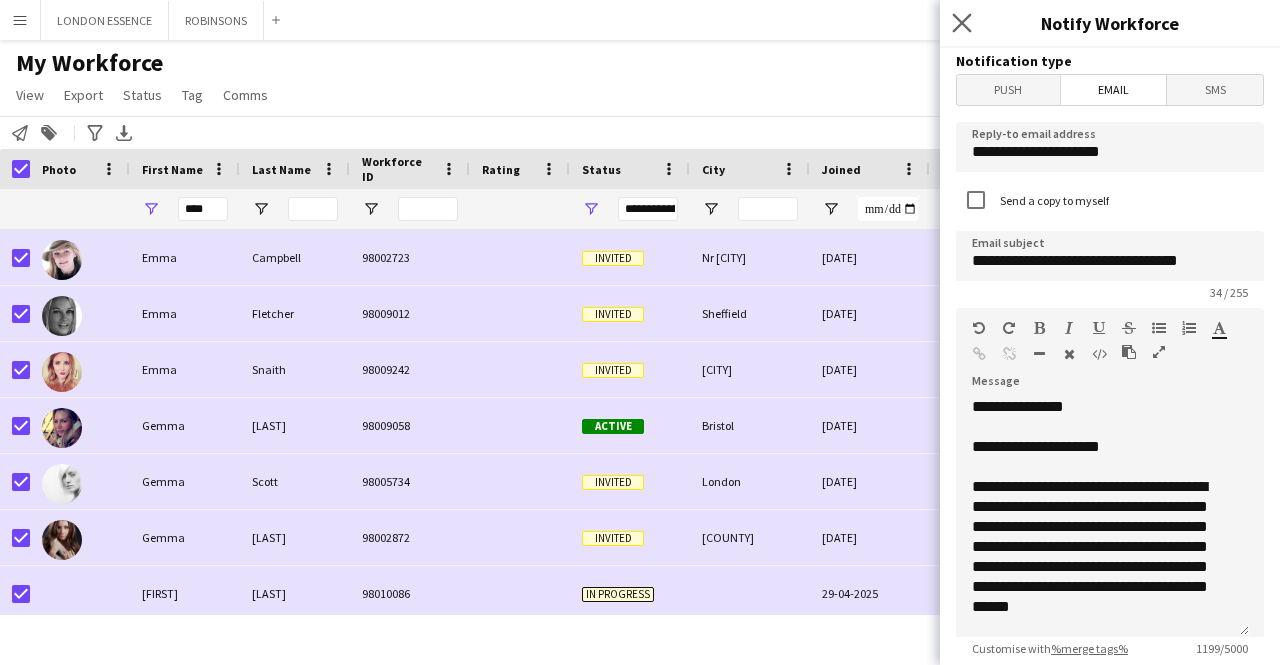 click on "Close pop-in" 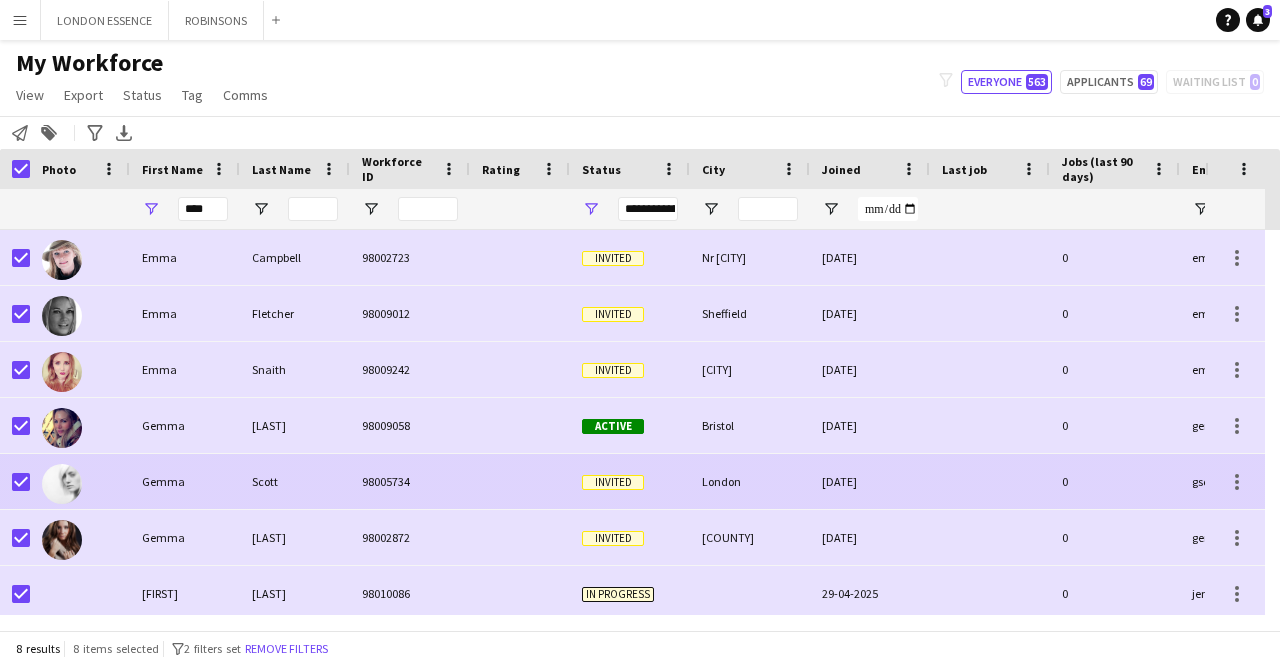 scroll, scrollTop: 62, scrollLeft: 0, axis: vertical 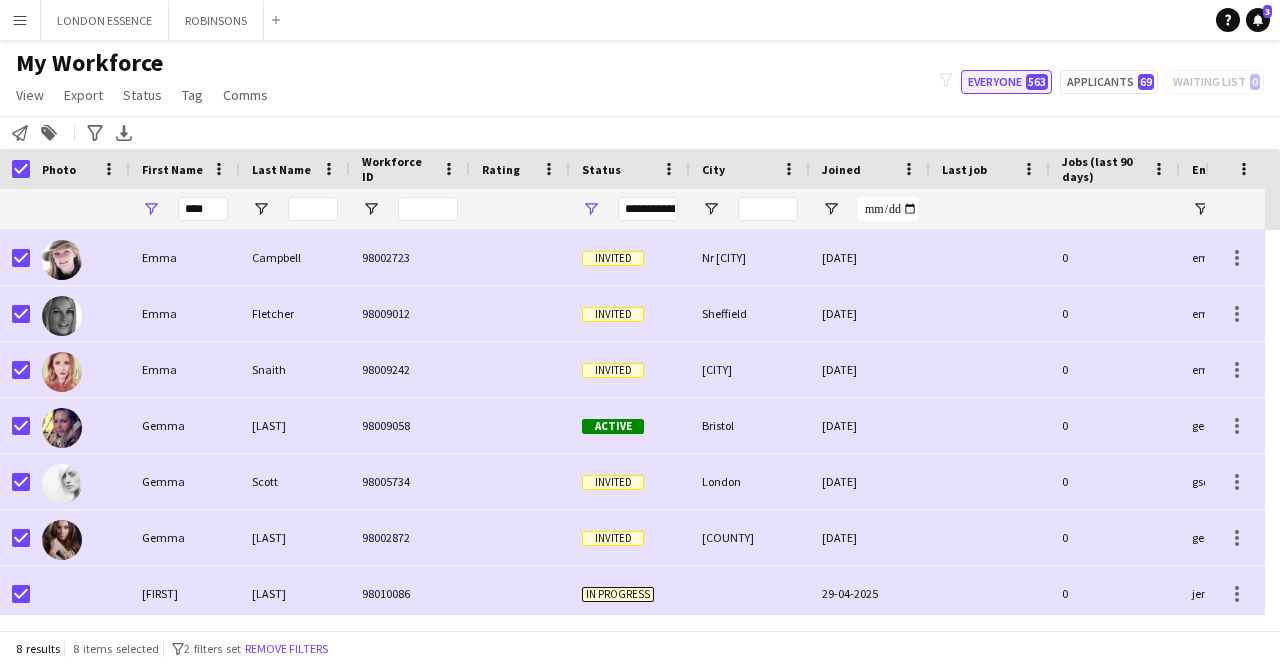 click on "563" 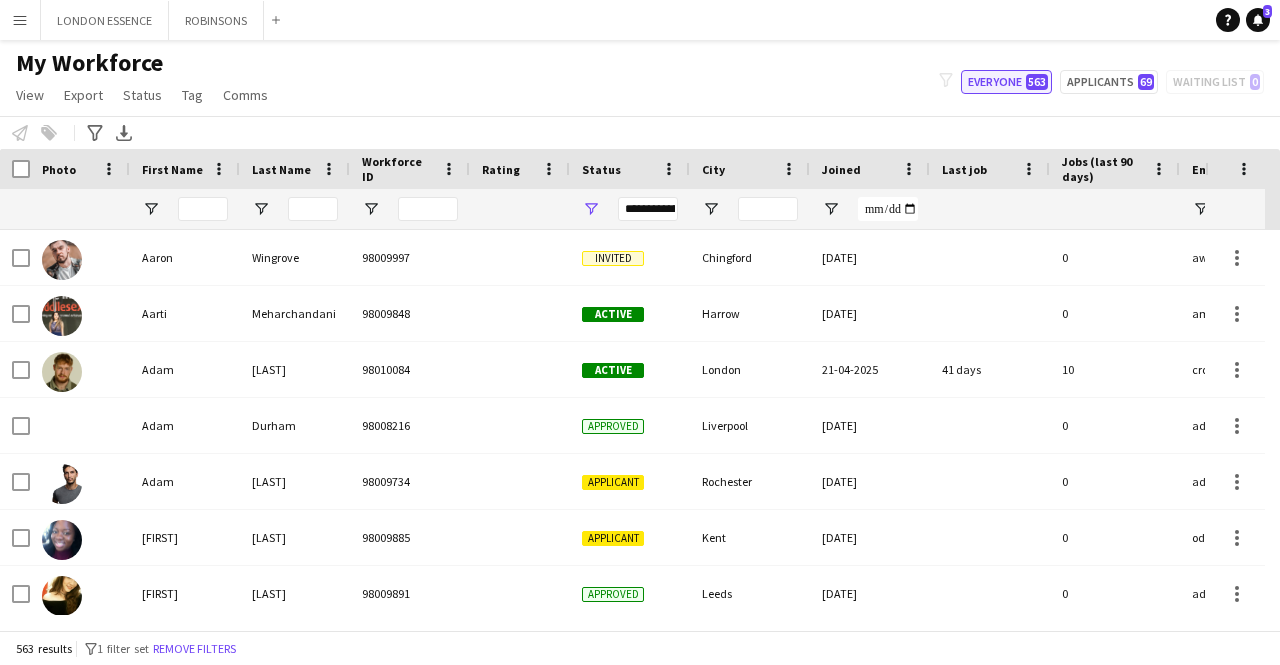click on "563" 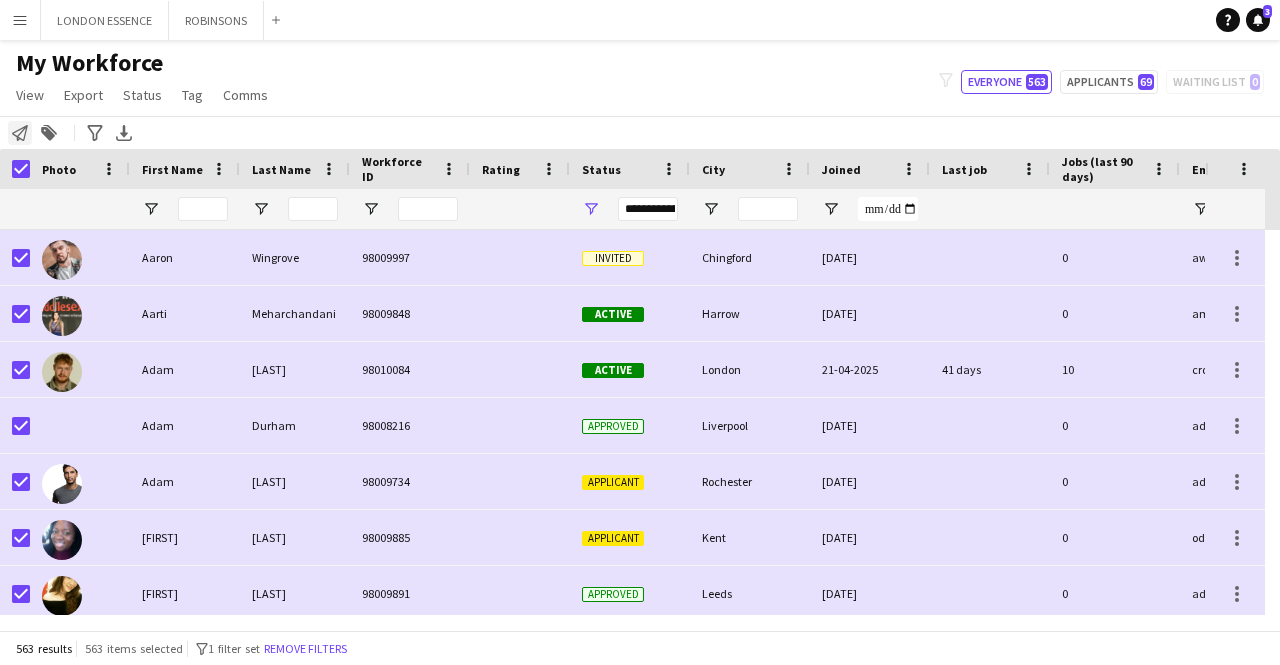 click on "Notify workforce" 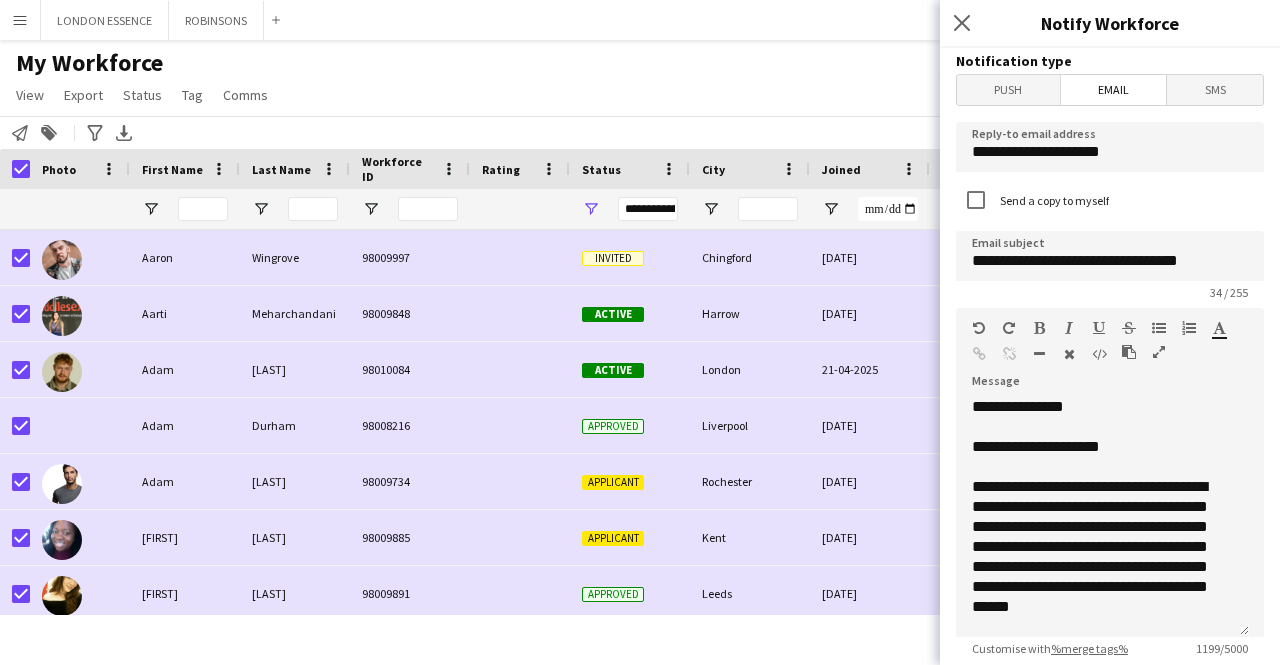 scroll, scrollTop: 896, scrollLeft: 0, axis: vertical 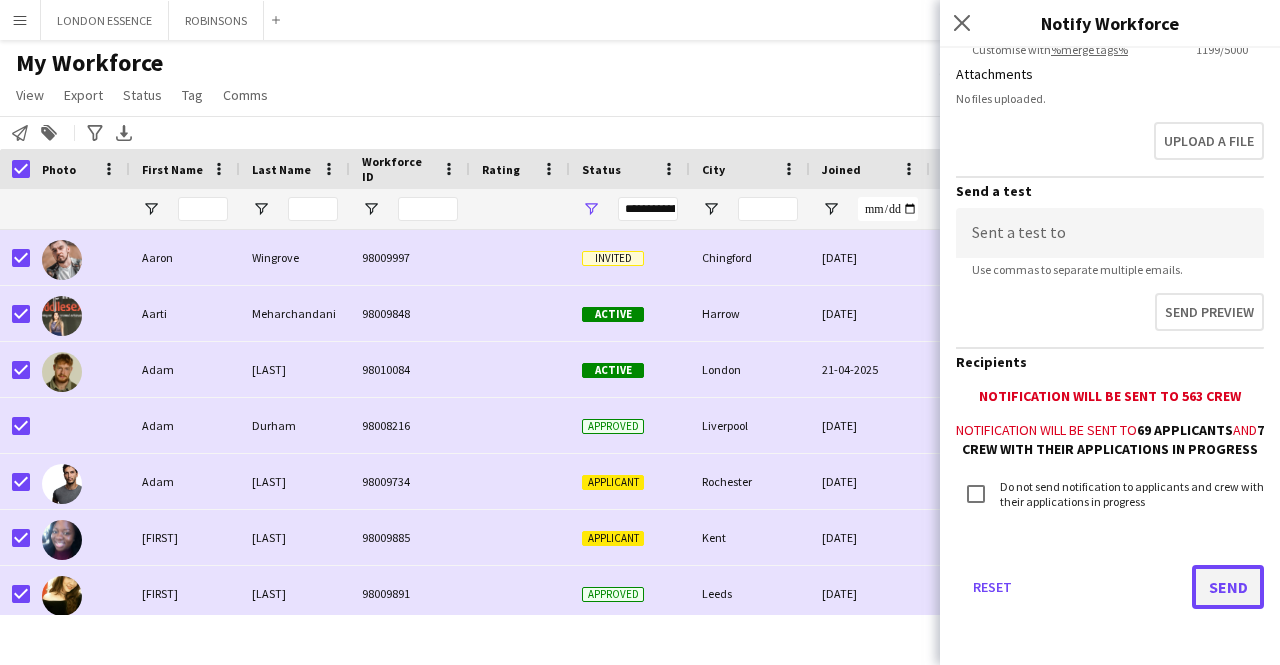 click on "Send" 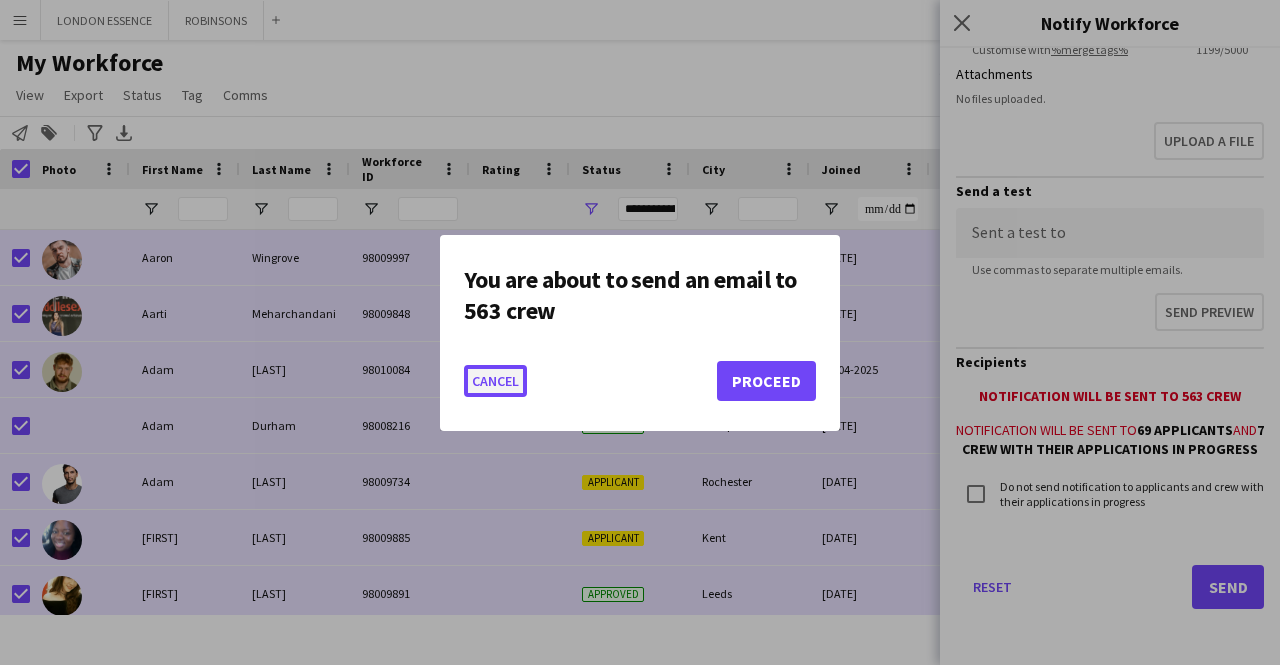 click on "Cancel" 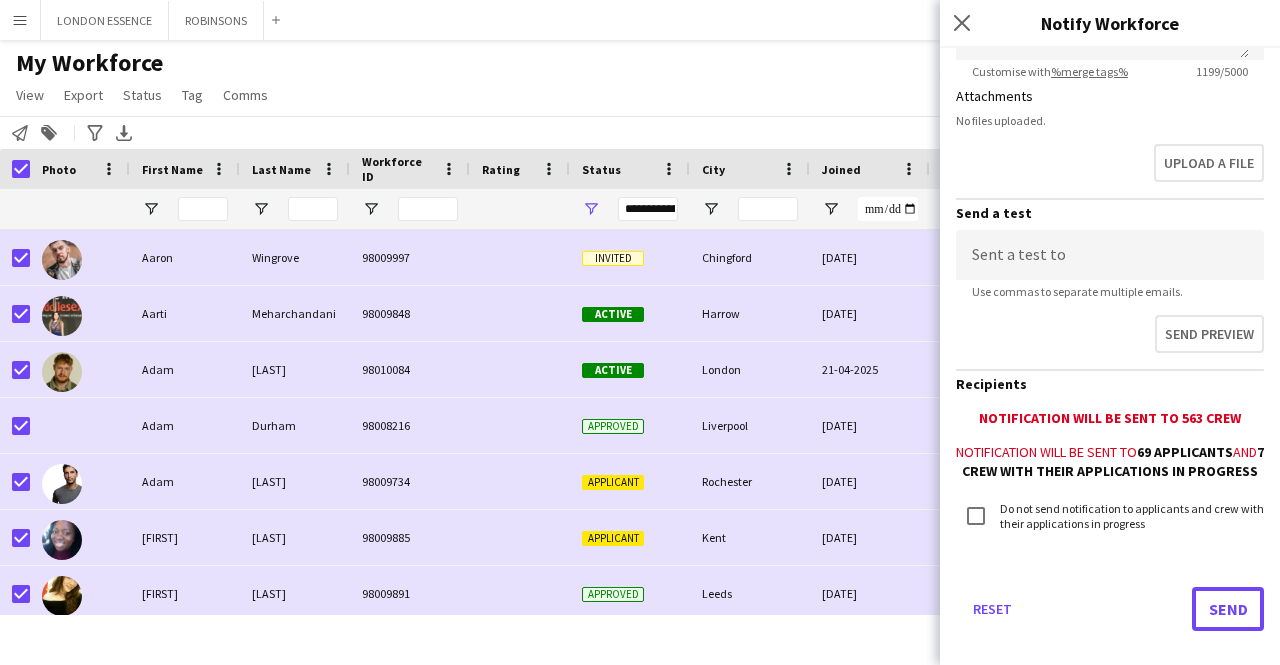 scroll, scrollTop: 616, scrollLeft: 0, axis: vertical 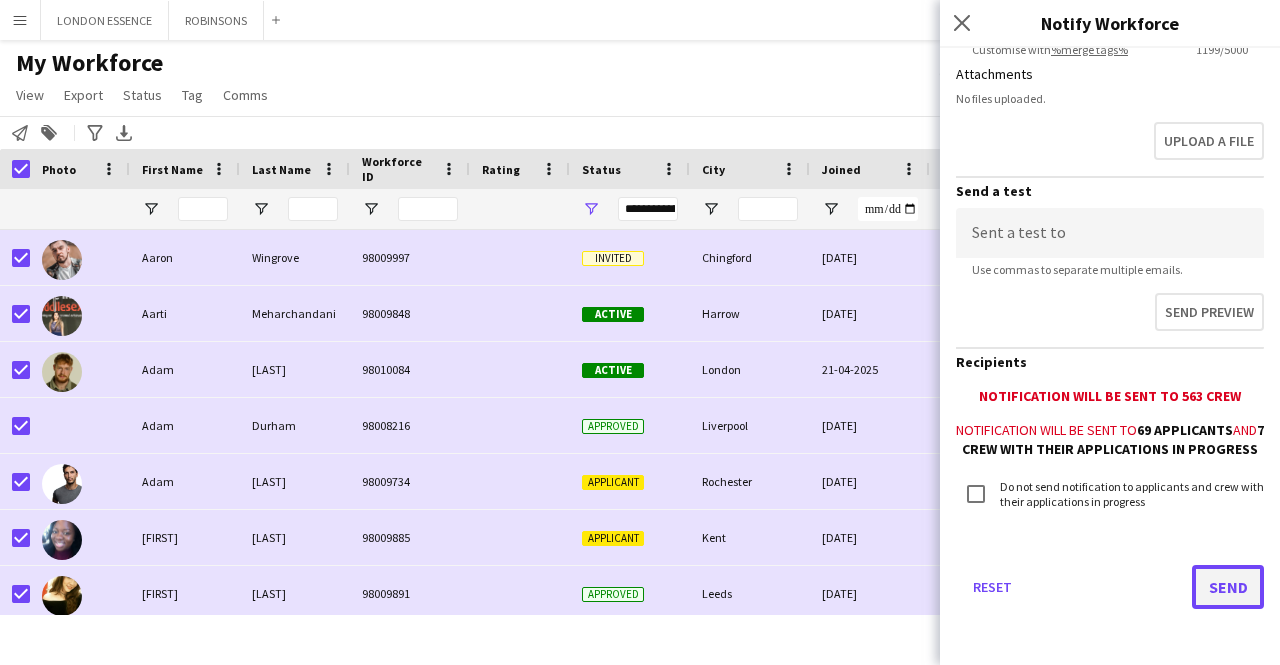 click on "Send" 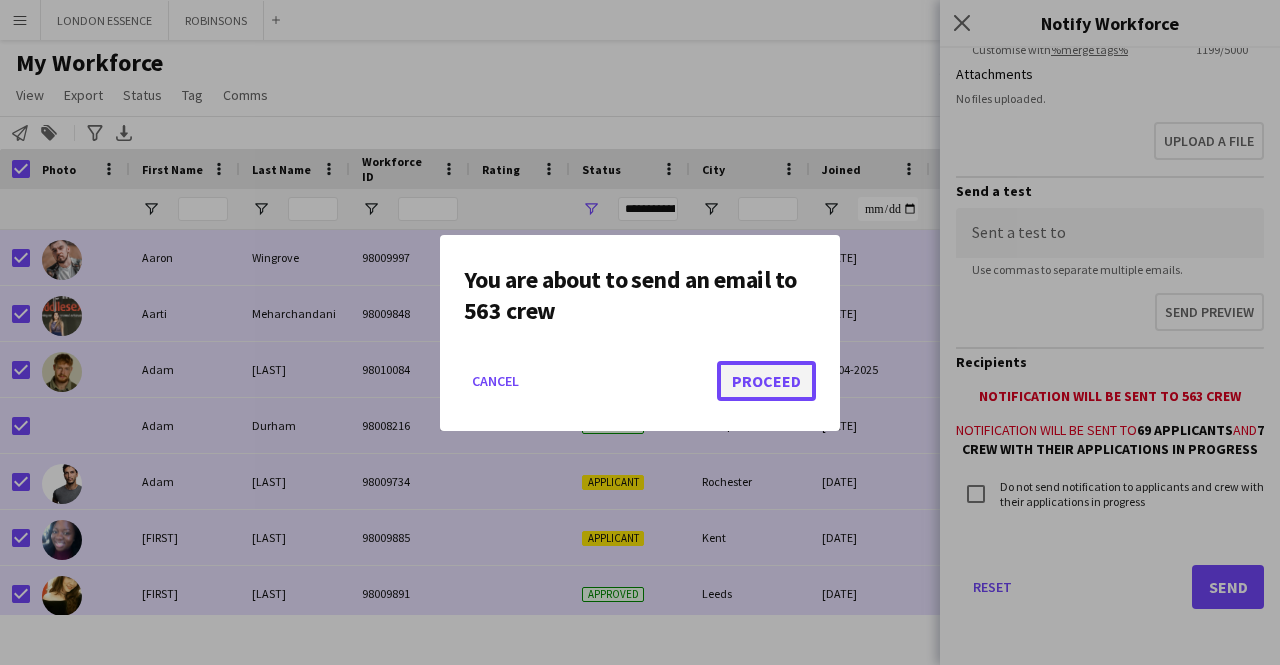 click on "Proceed" 